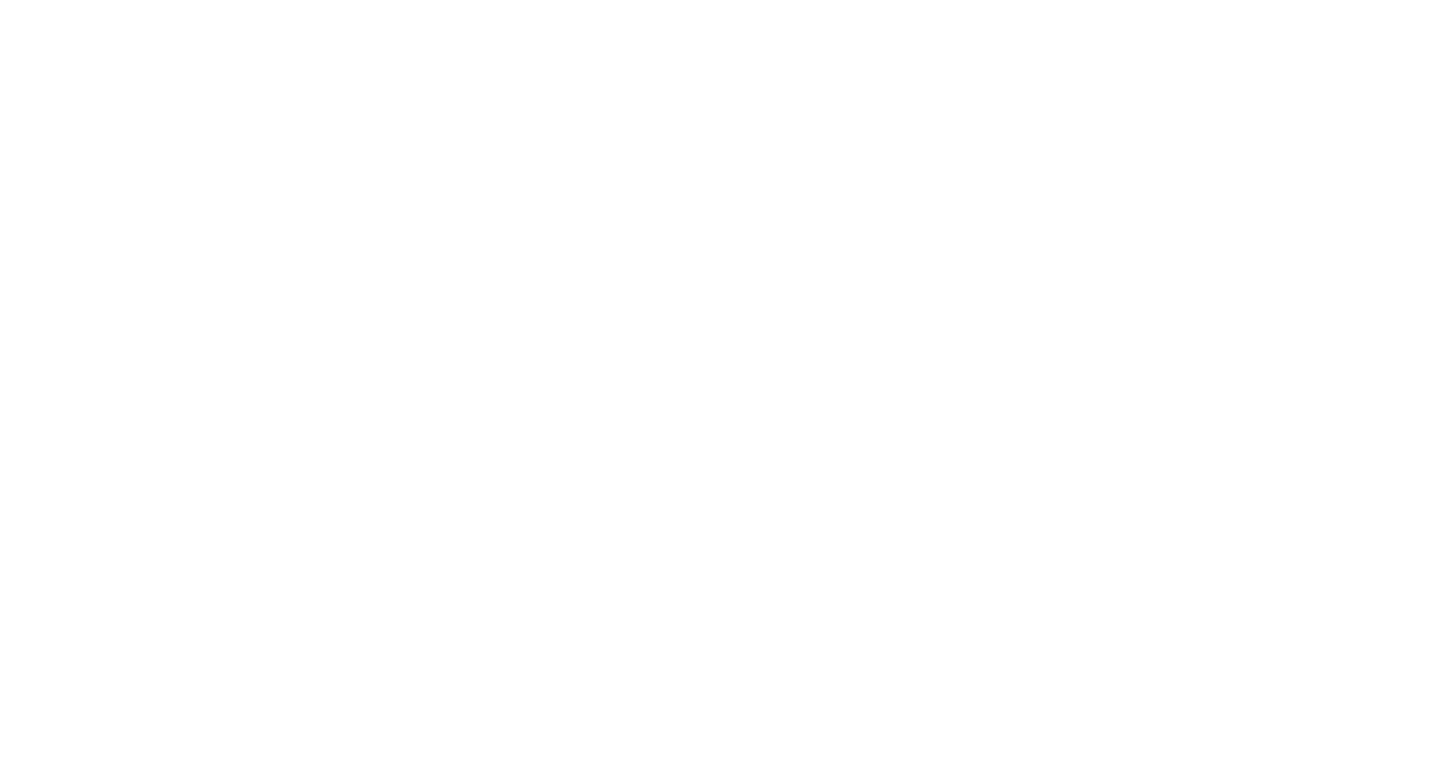 scroll, scrollTop: 0, scrollLeft: 0, axis: both 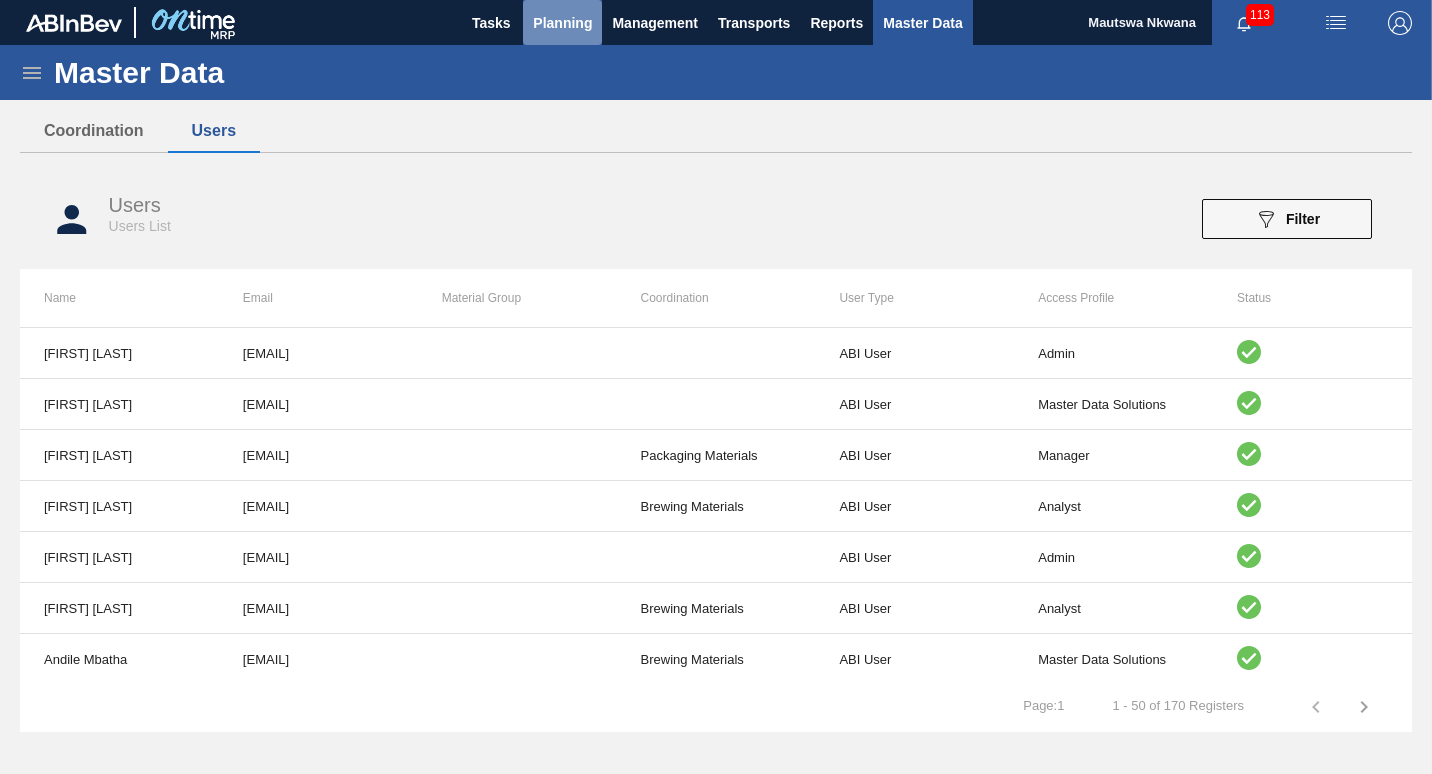 click on "Planning" at bounding box center [562, 23] 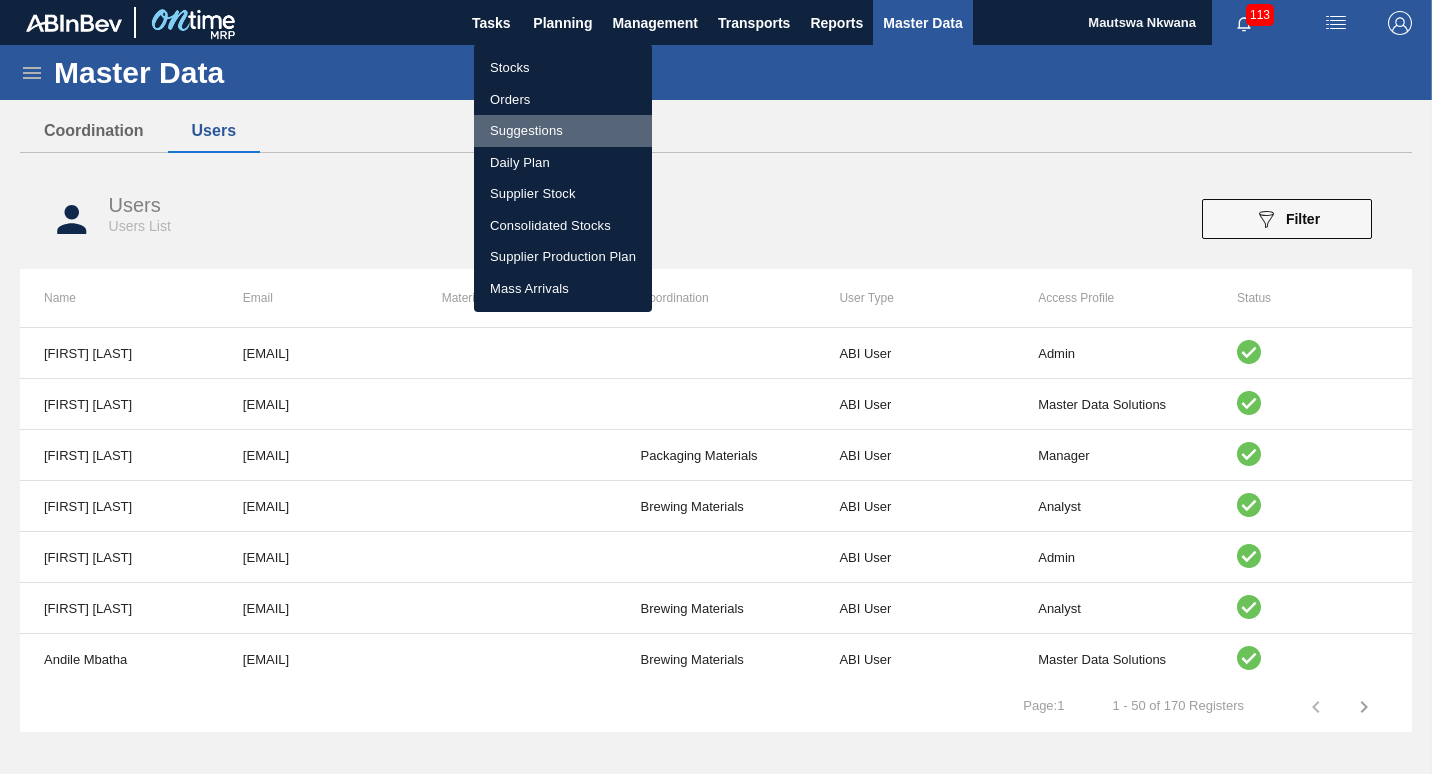 click on "Suggestions" at bounding box center [563, 131] 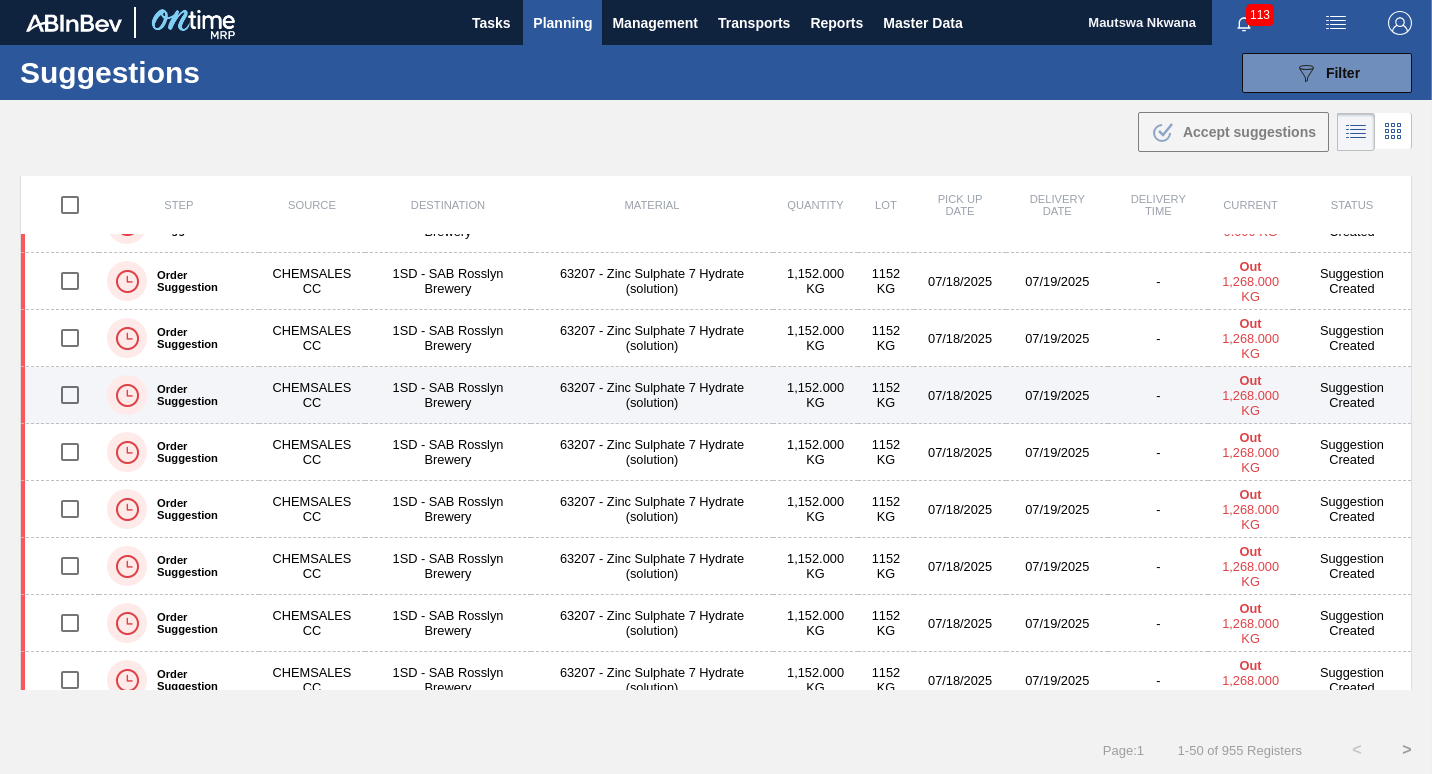 scroll, scrollTop: 0, scrollLeft: 0, axis: both 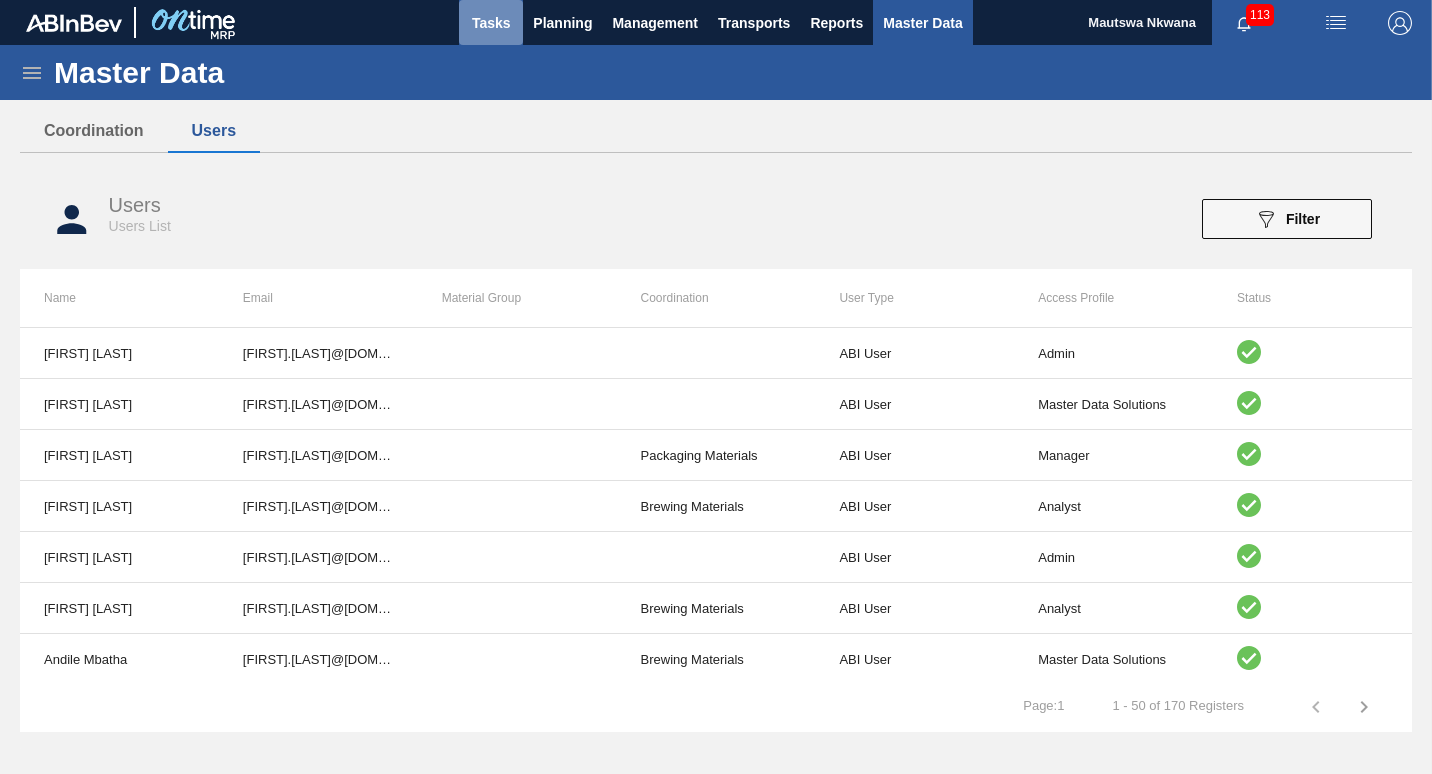 click on "Tasks" at bounding box center [491, 23] 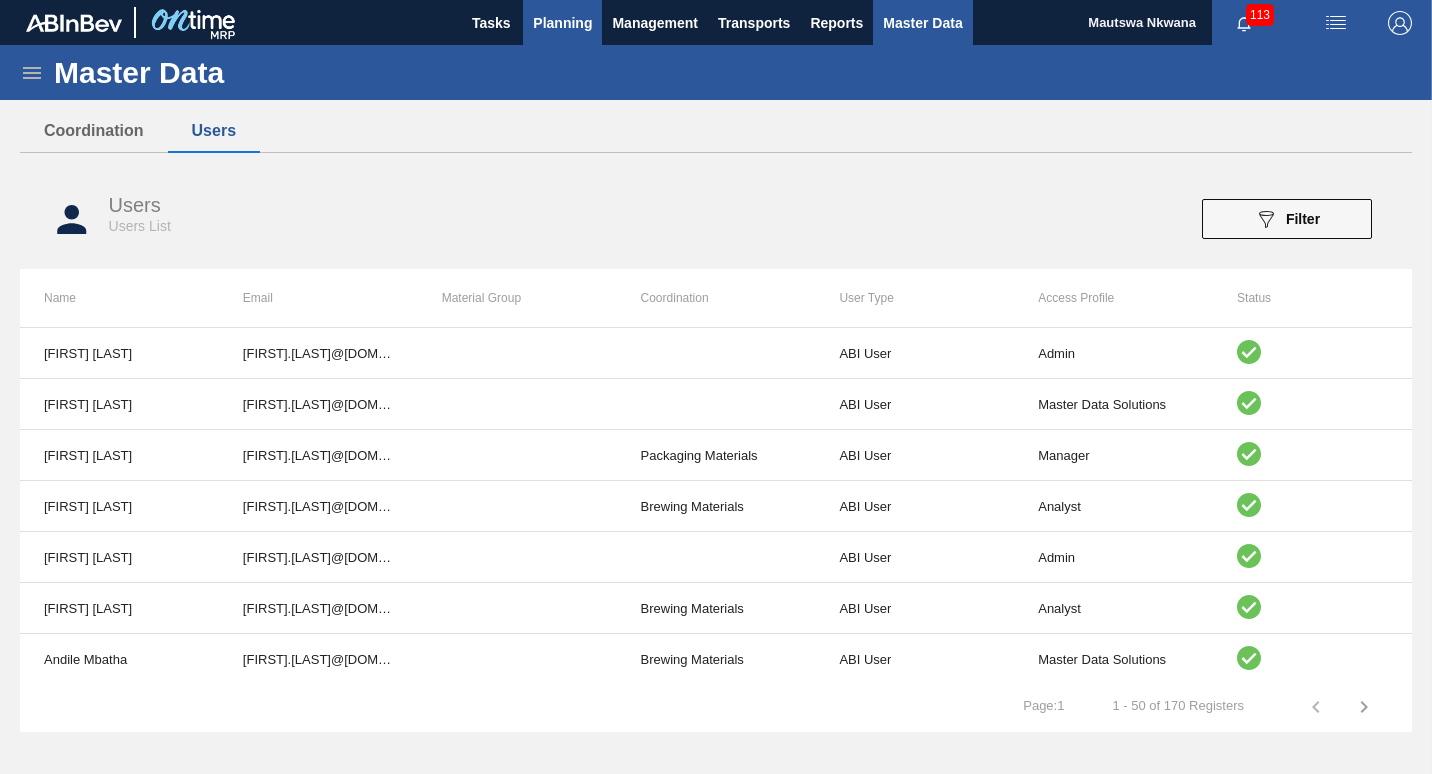 click on "Planning" at bounding box center [562, 23] 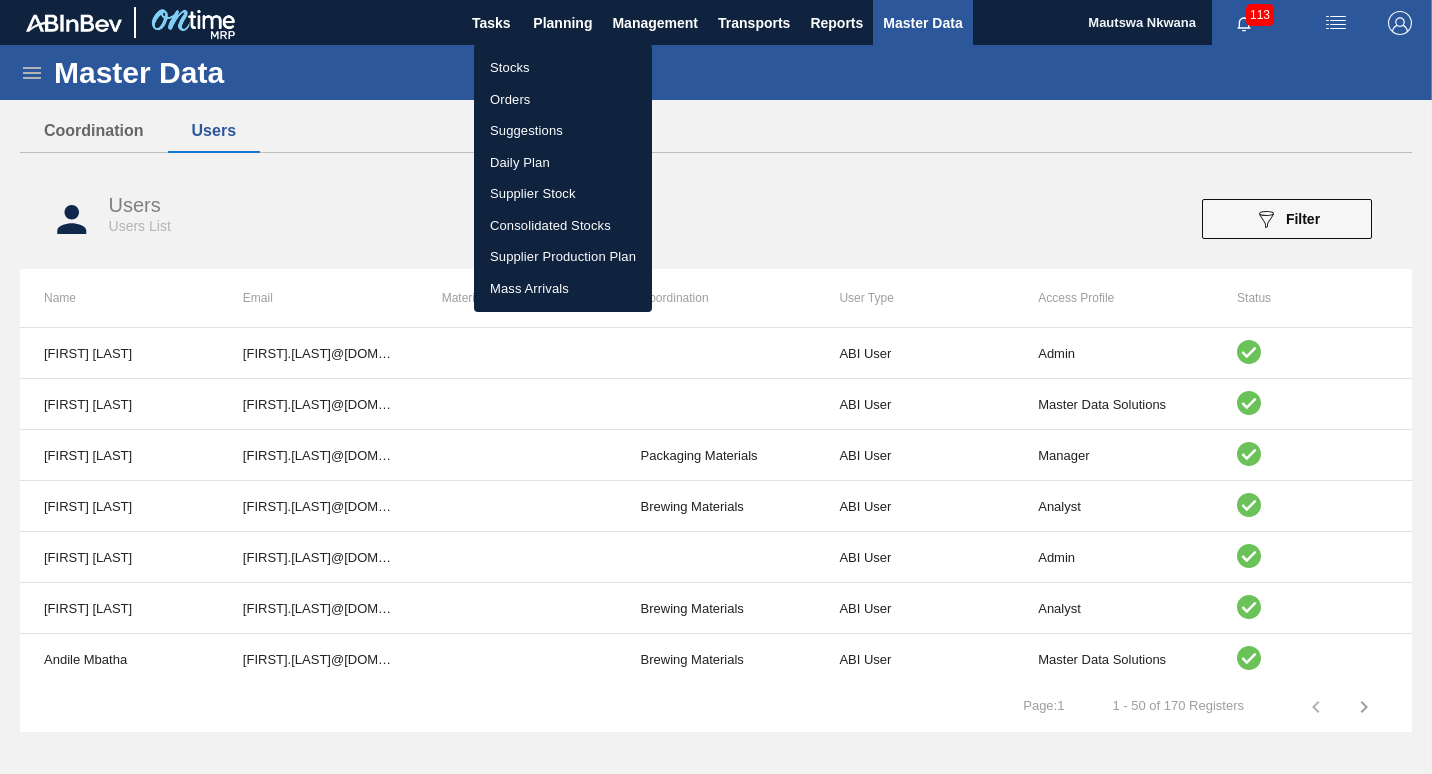click on "Suggestions" at bounding box center [563, 131] 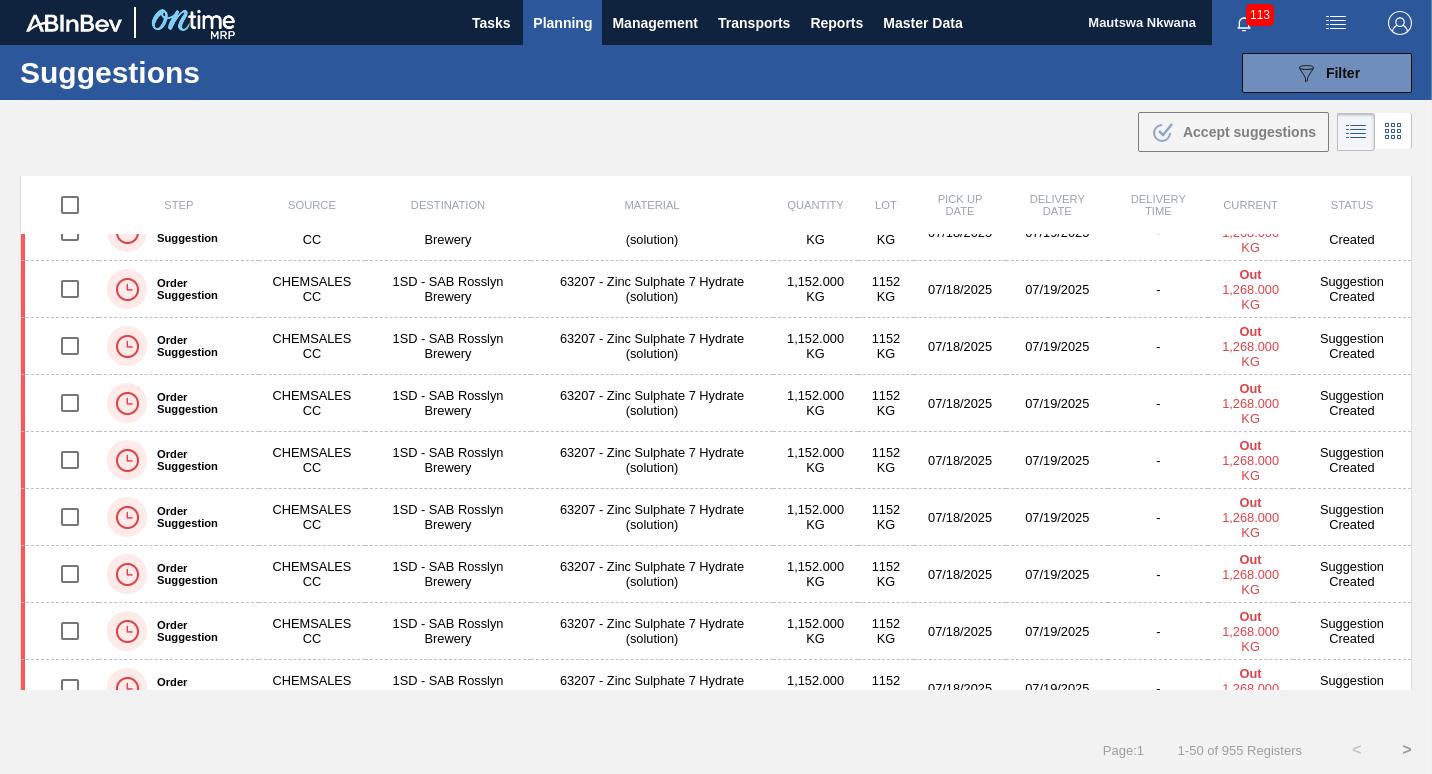 scroll, scrollTop: 0, scrollLeft: 0, axis: both 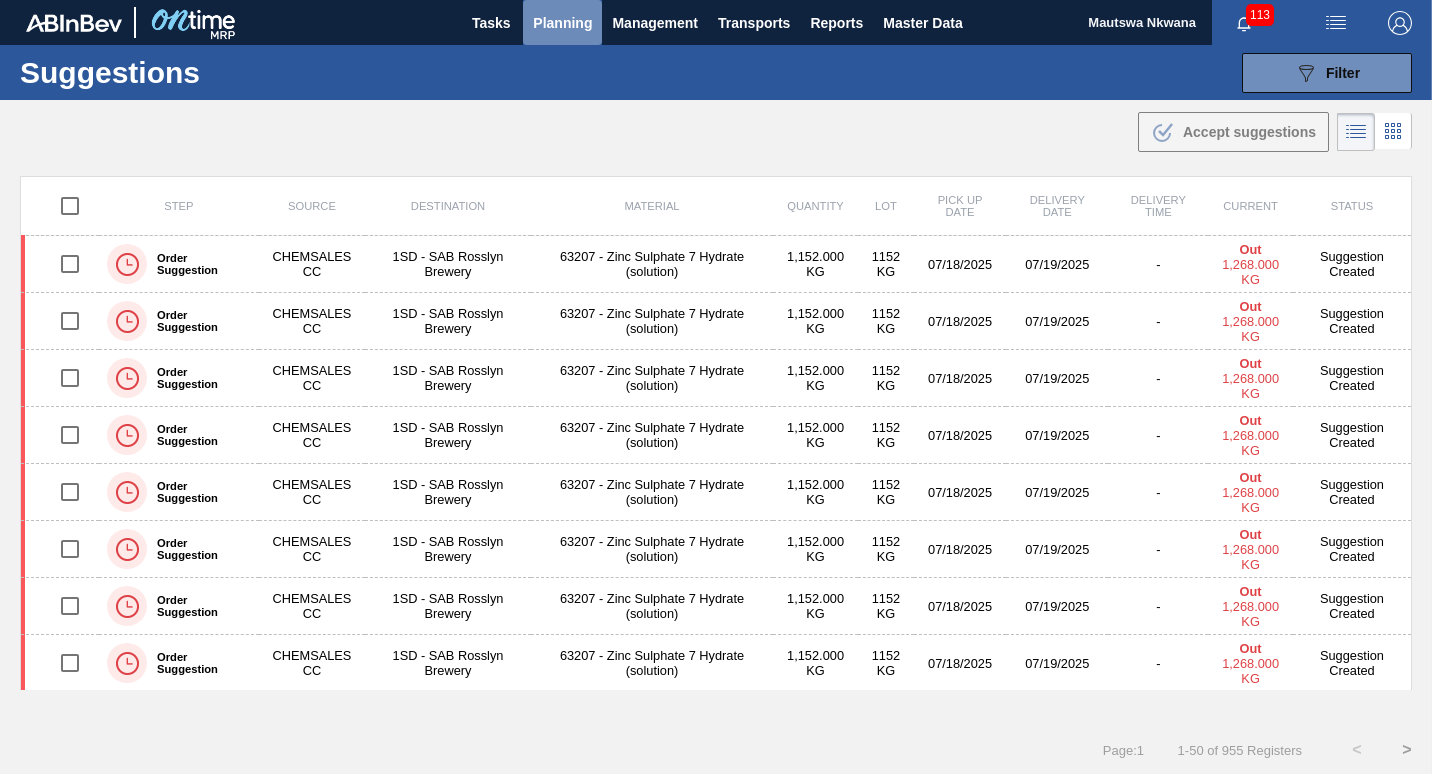 click on "Planning" at bounding box center (562, 23) 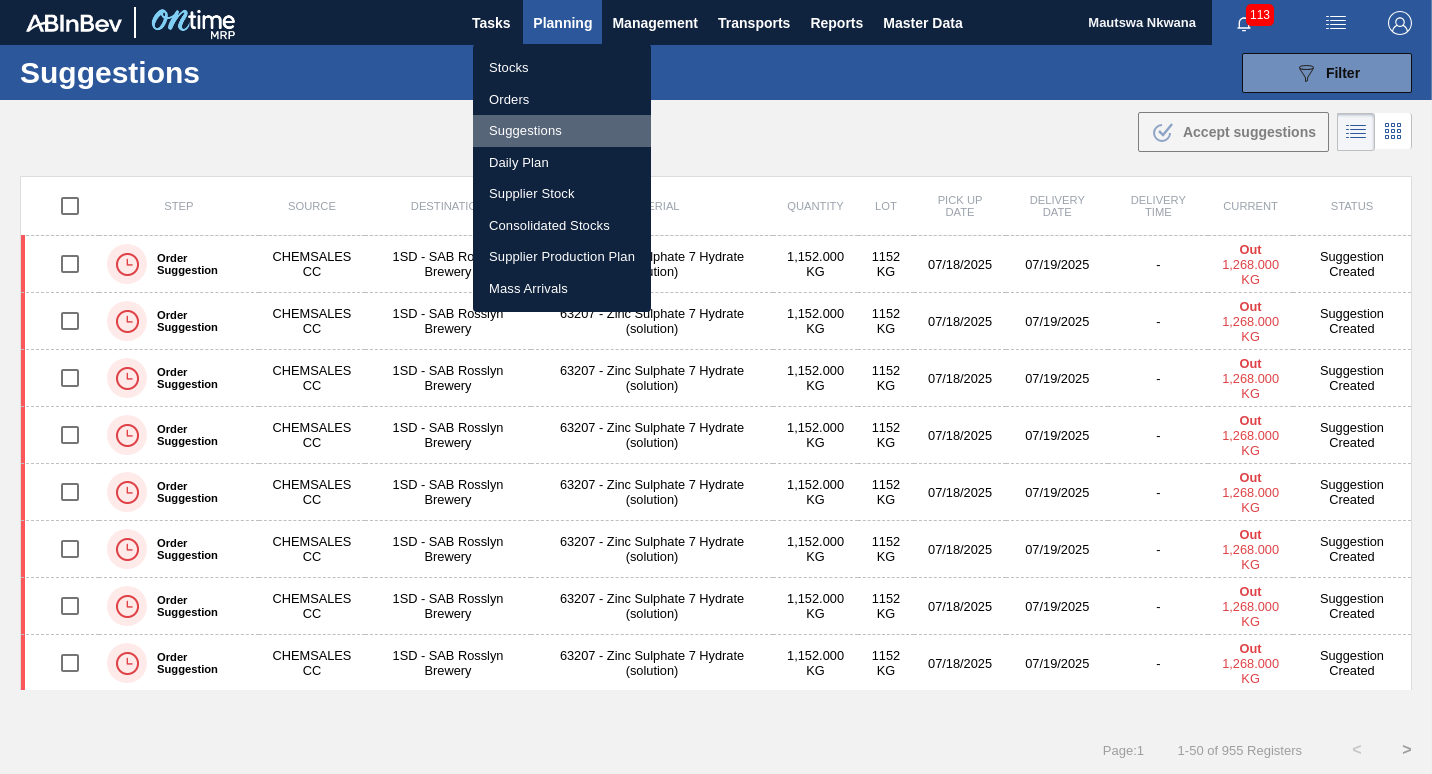 click on "Suggestions" at bounding box center [562, 131] 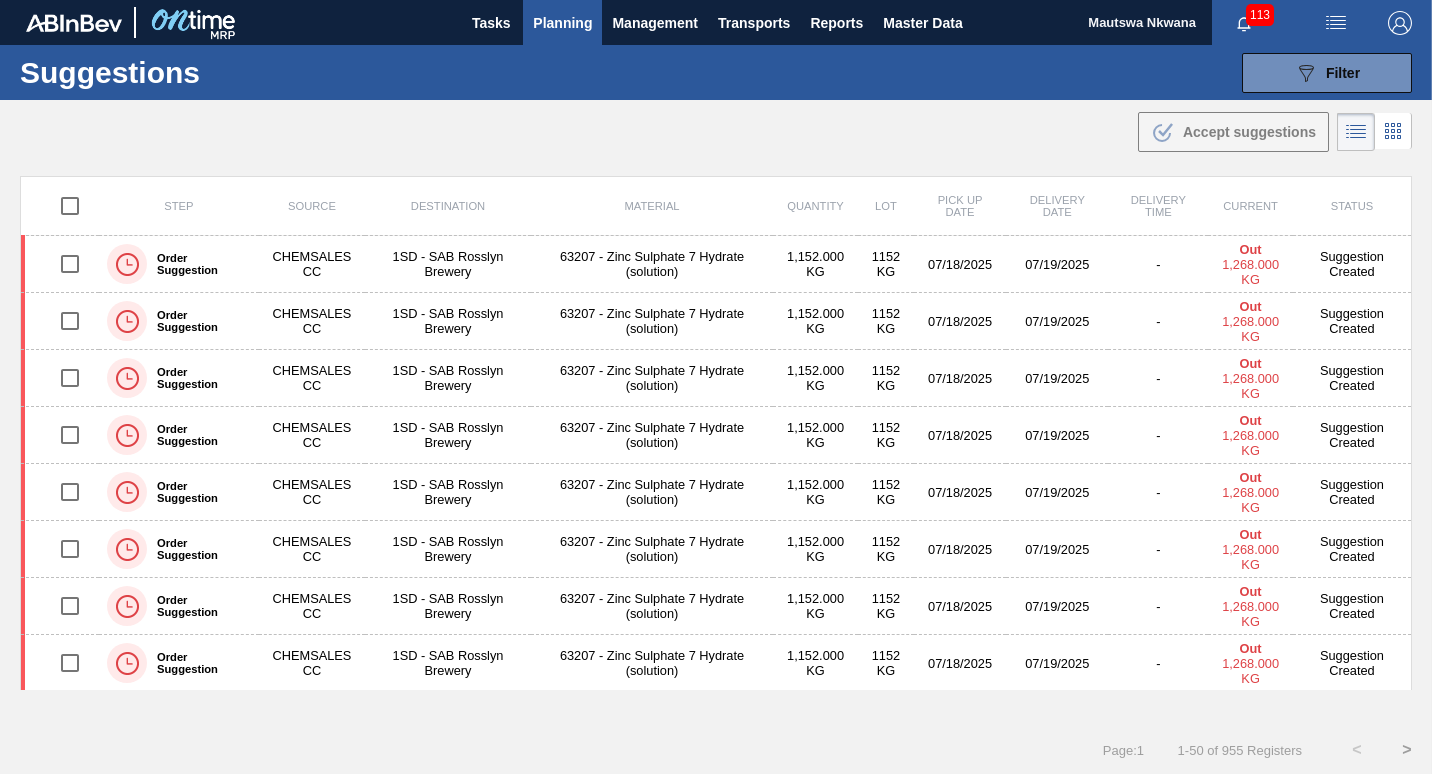 click on "Planning" at bounding box center [562, 23] 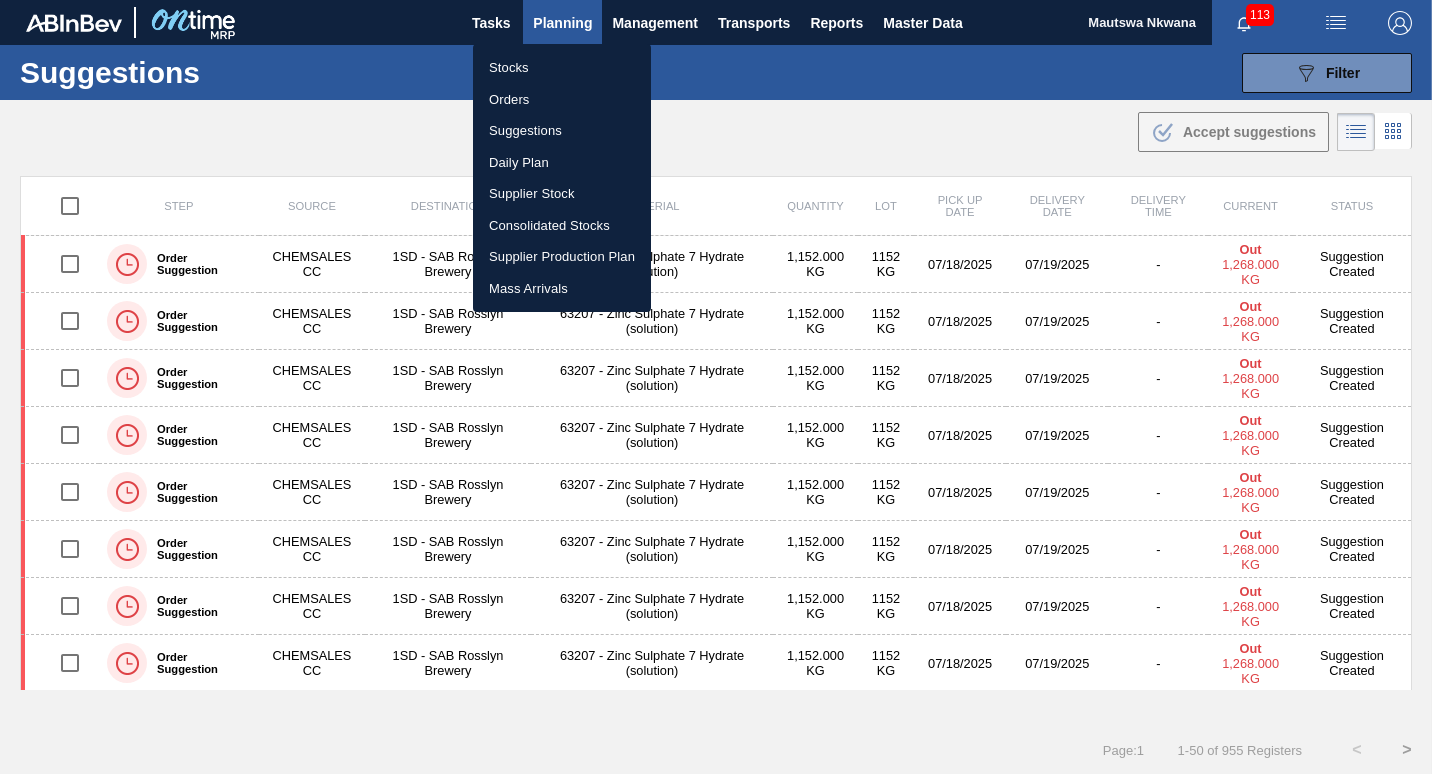 click on "Daily Plan" at bounding box center (562, 163) 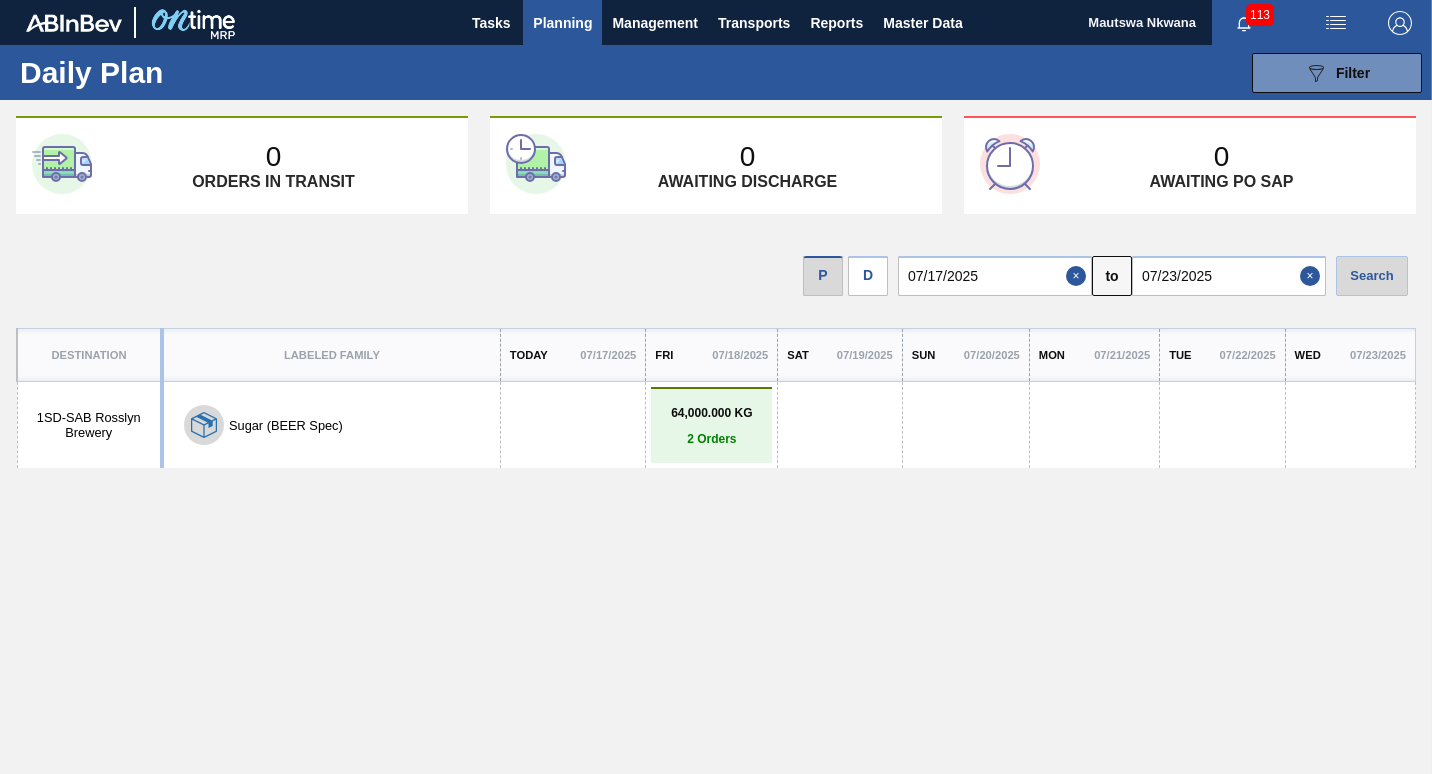 click on "2   Orders" at bounding box center (711, 439) 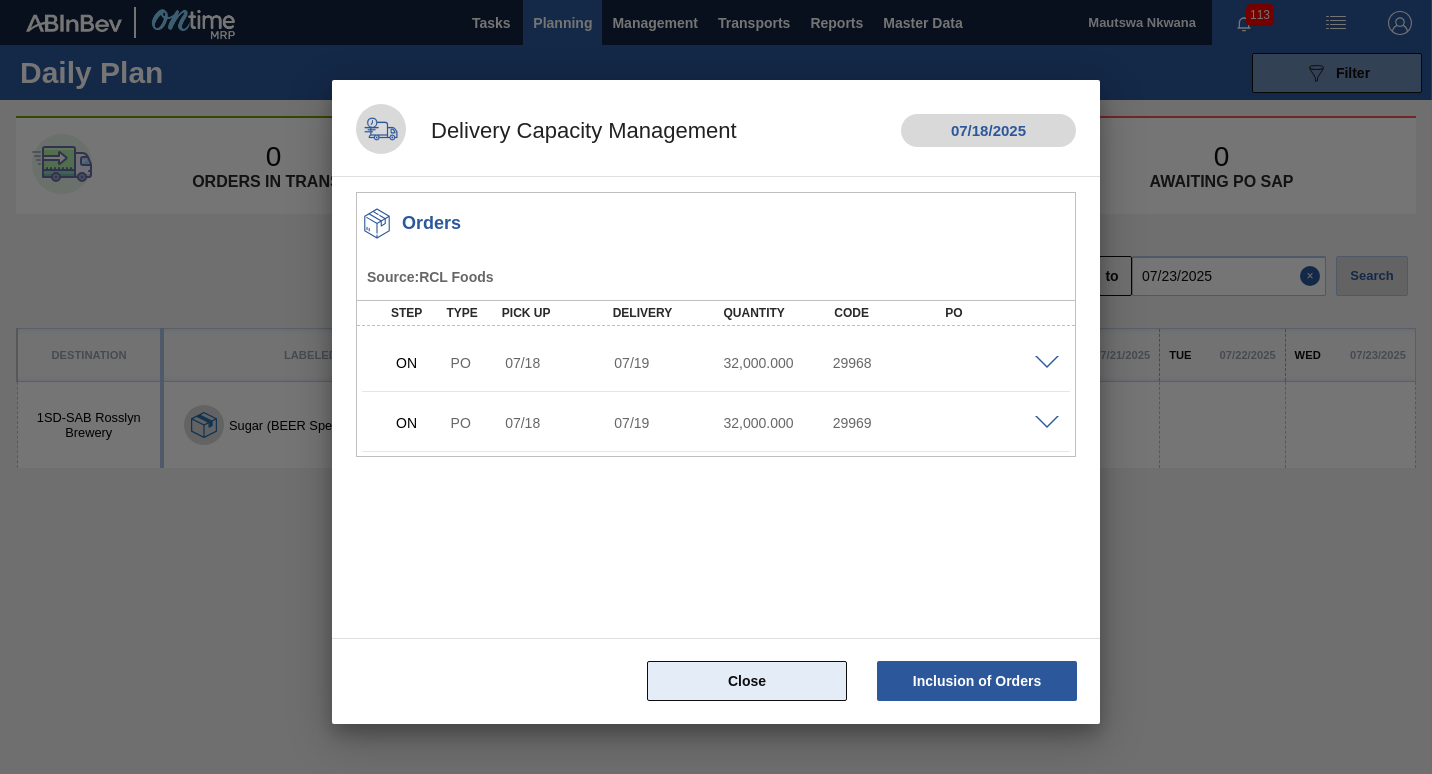 click on "Close" at bounding box center [747, 681] 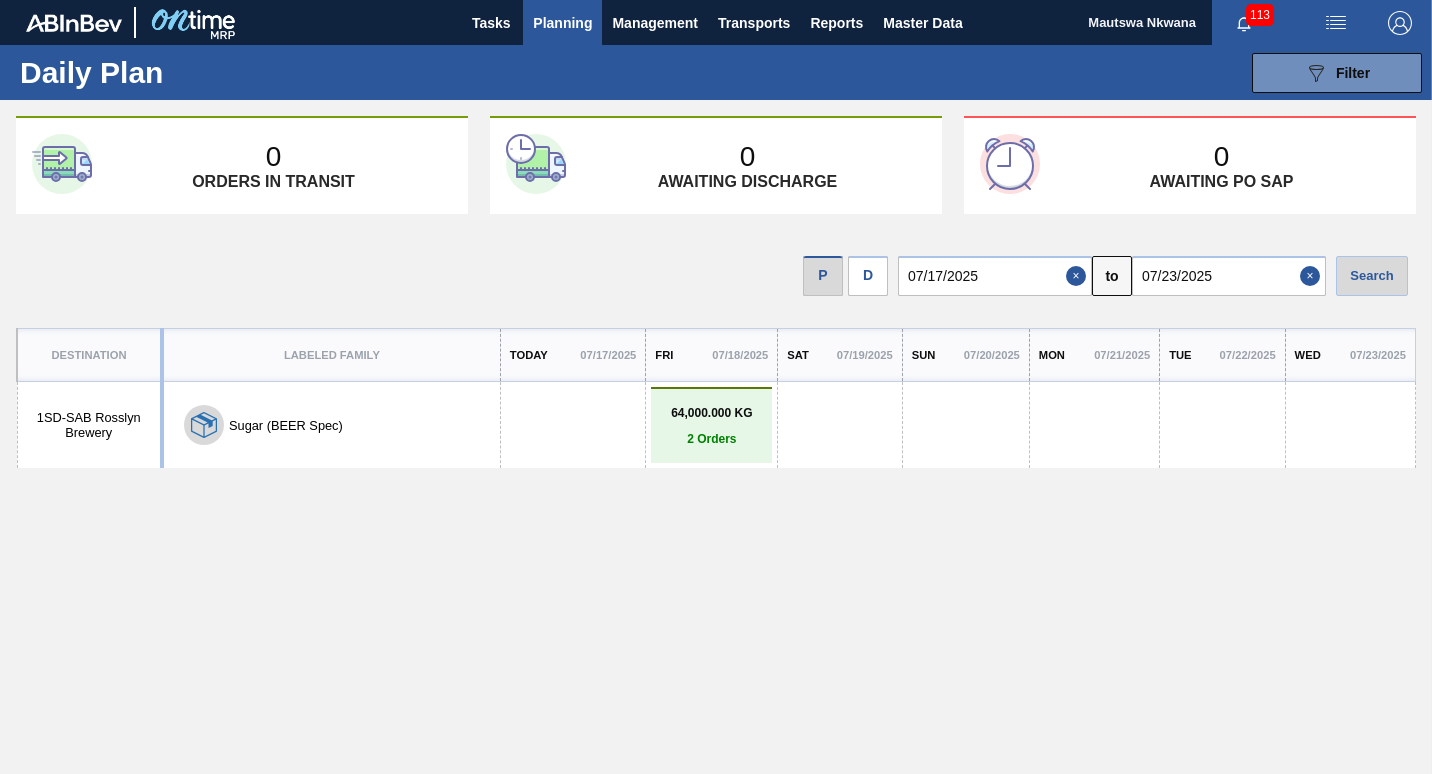 click on "113" at bounding box center (1260, 15) 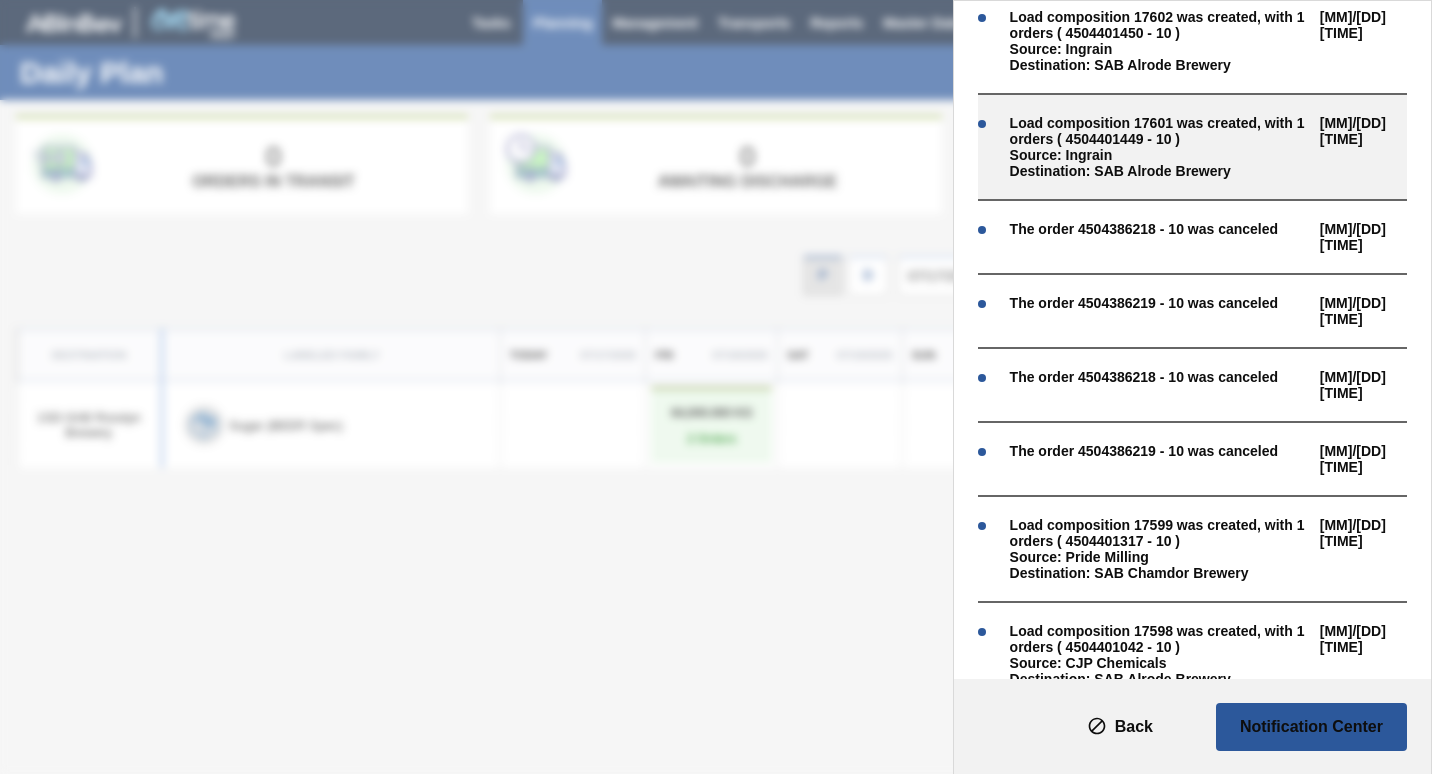 scroll, scrollTop: 2408, scrollLeft: 0, axis: vertical 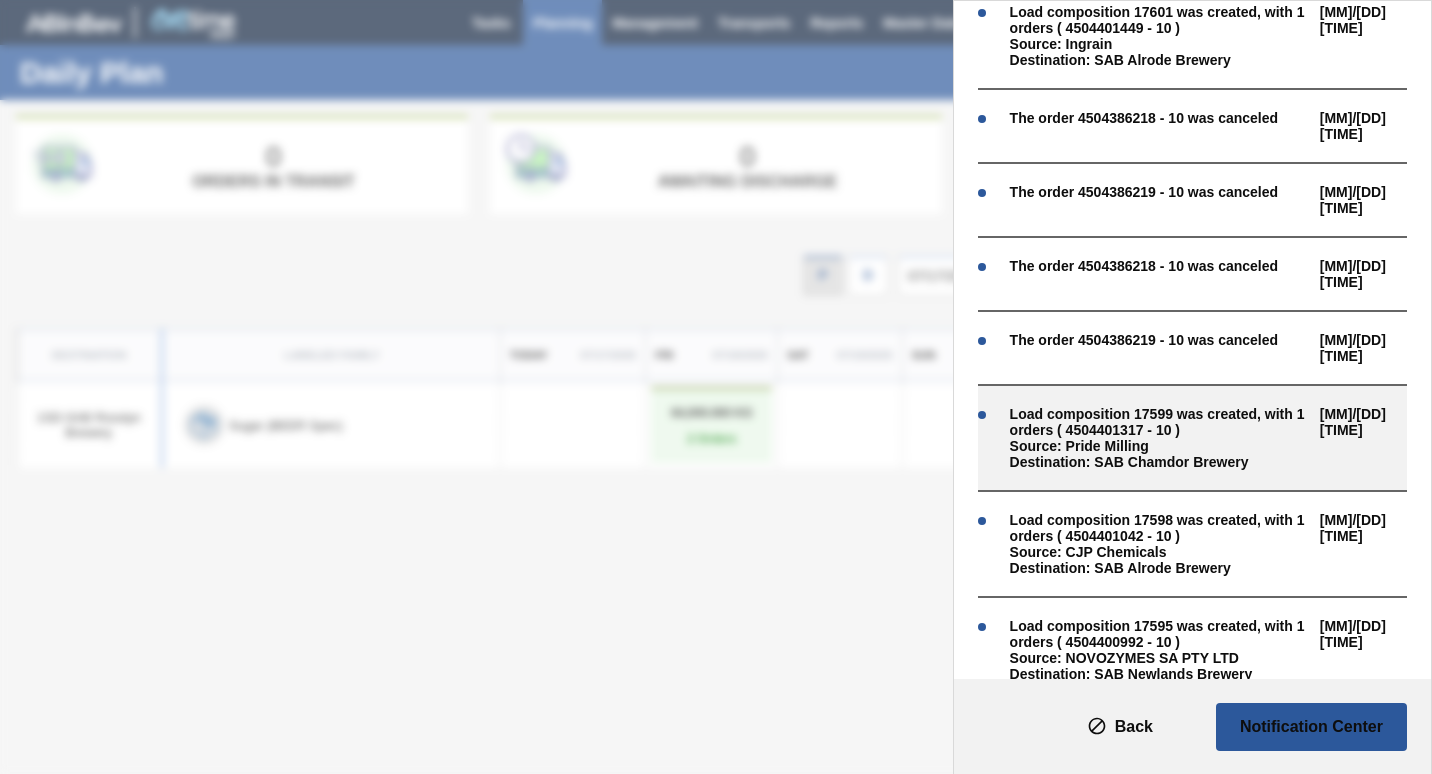 click on "Load composition 17599 was created, with 1 orders ( 4504401317 - 10  )" at bounding box center [1160, 422] 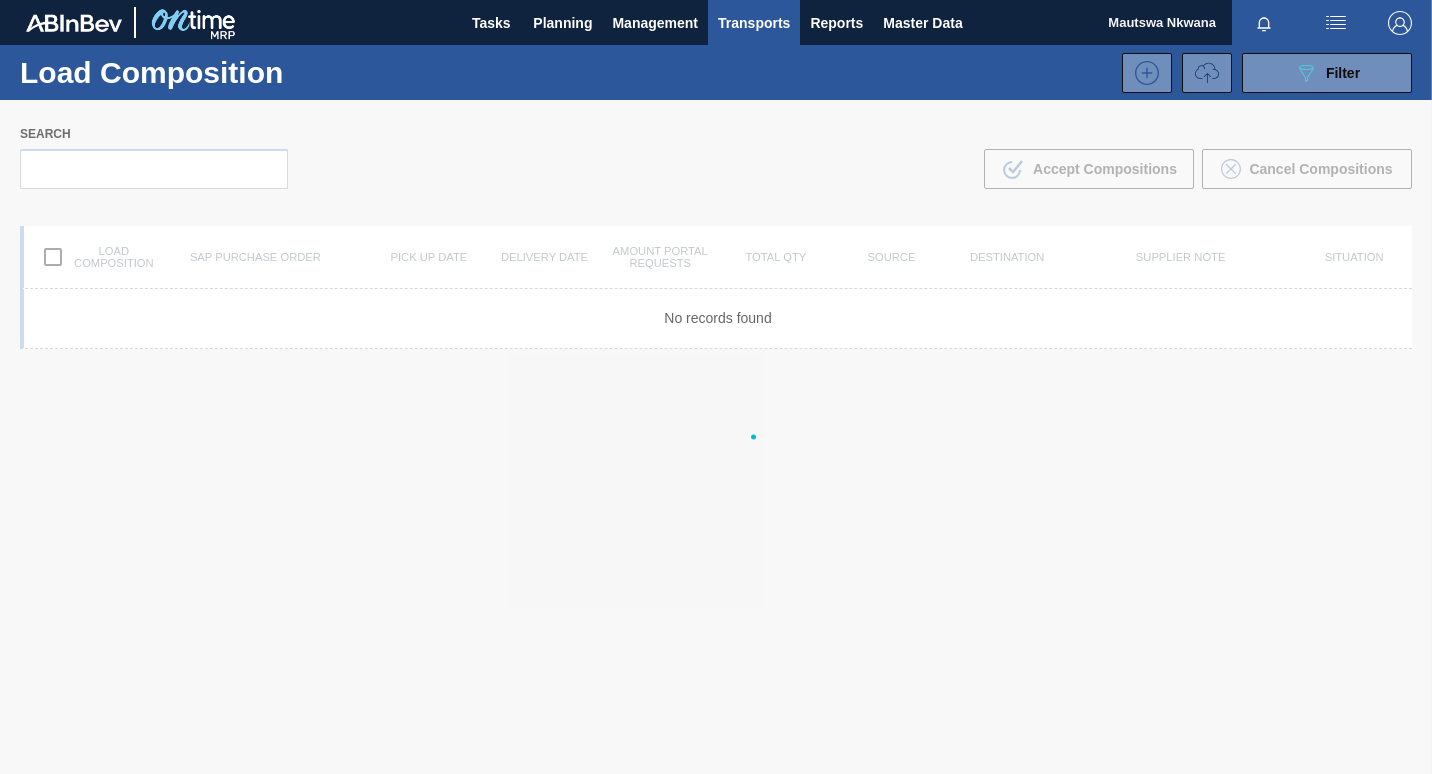 scroll, scrollTop: 0, scrollLeft: 0, axis: both 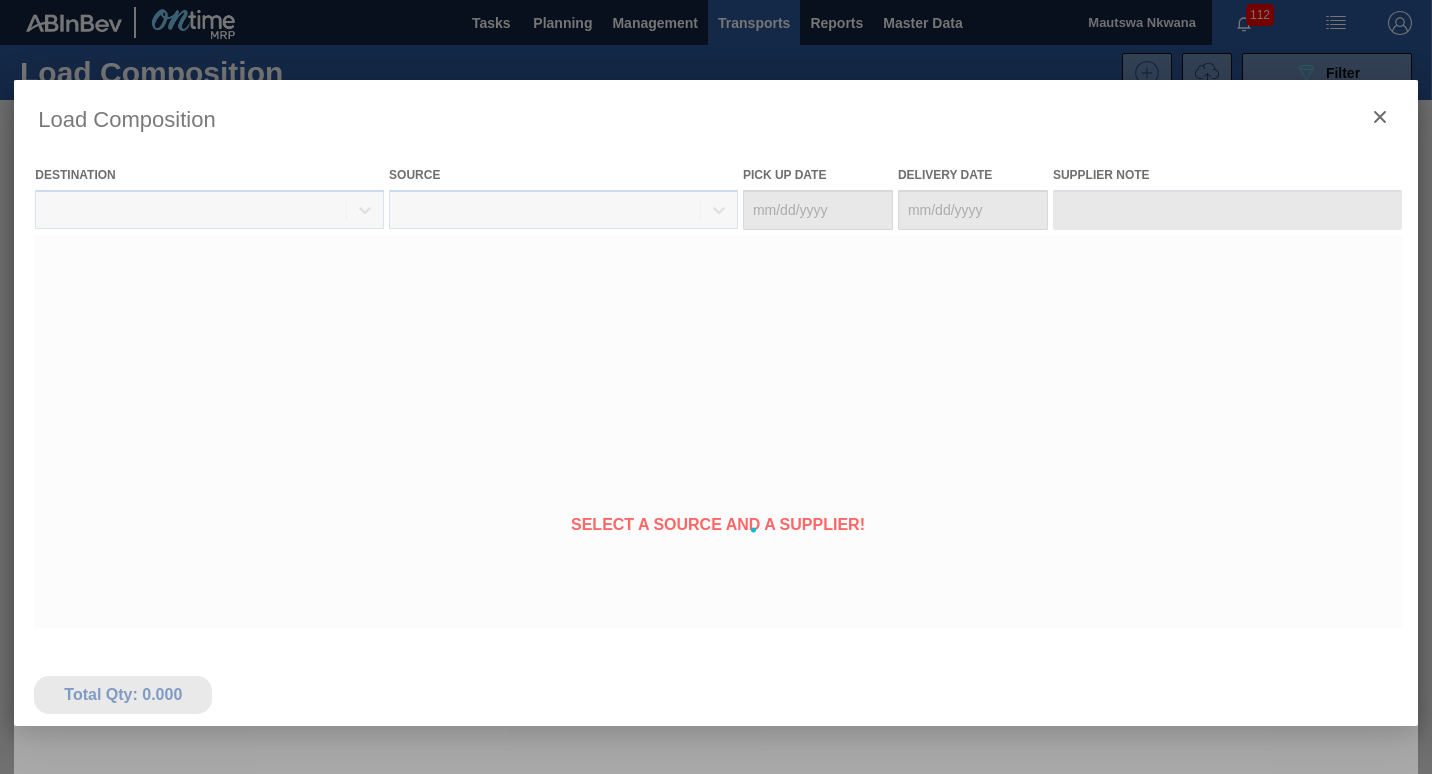 type on "07/27/2025" 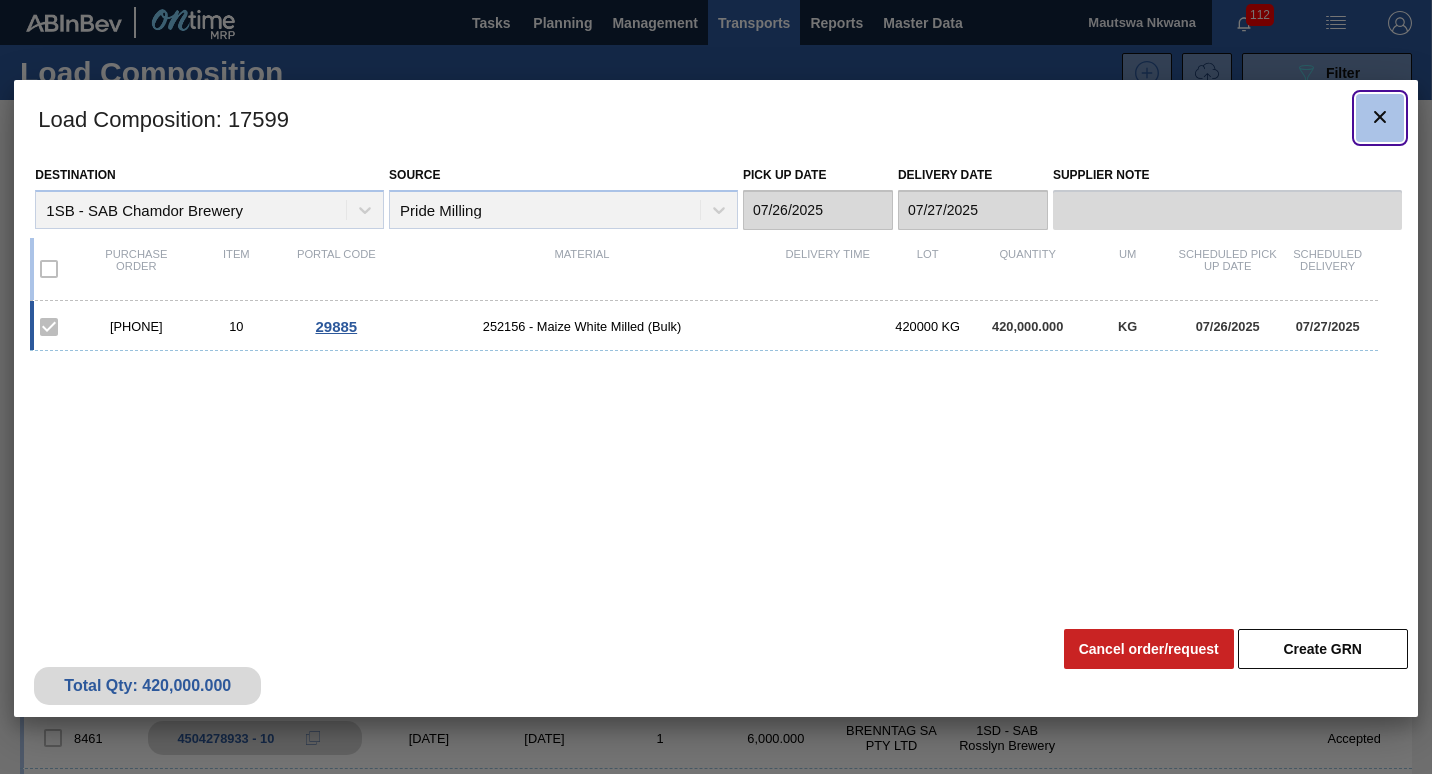 click 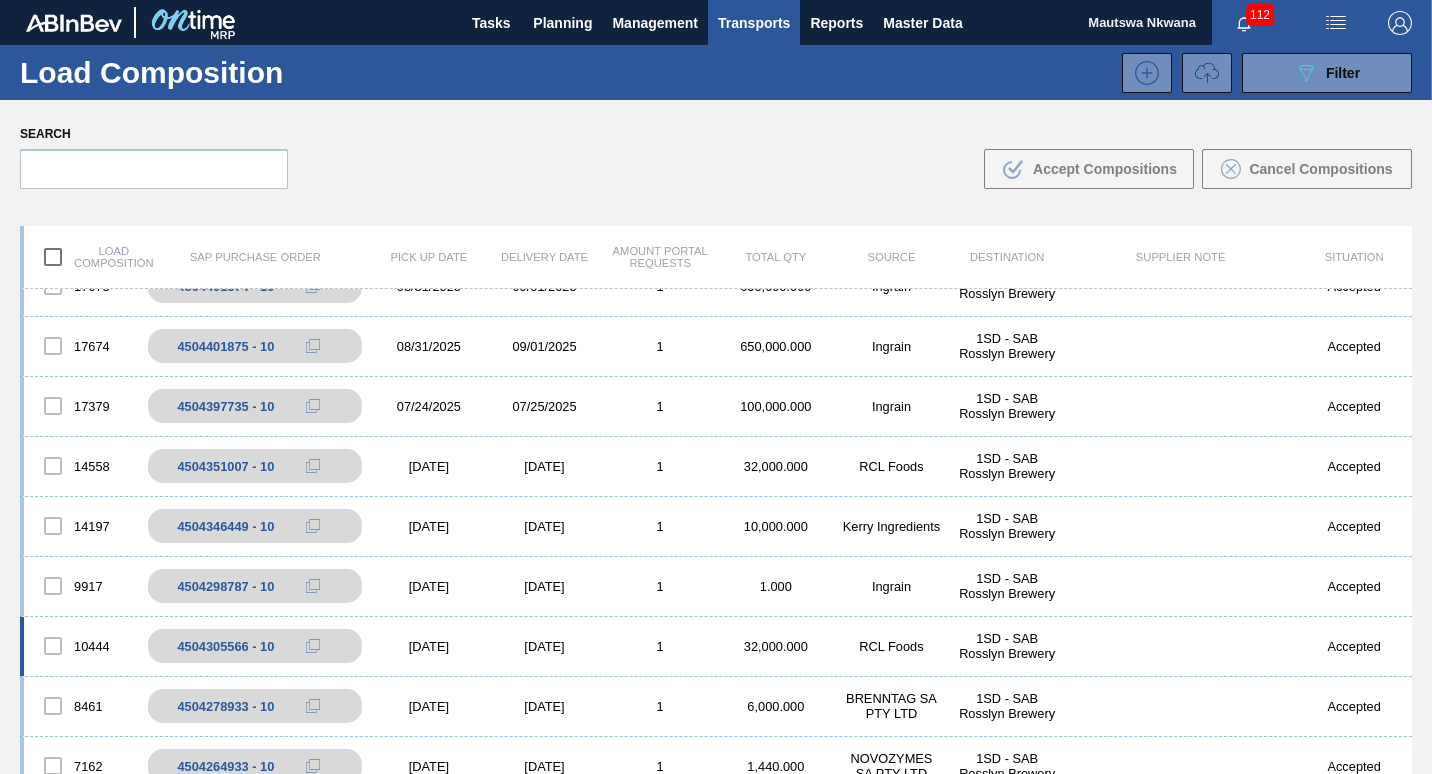scroll, scrollTop: 81, scrollLeft: 0, axis: vertical 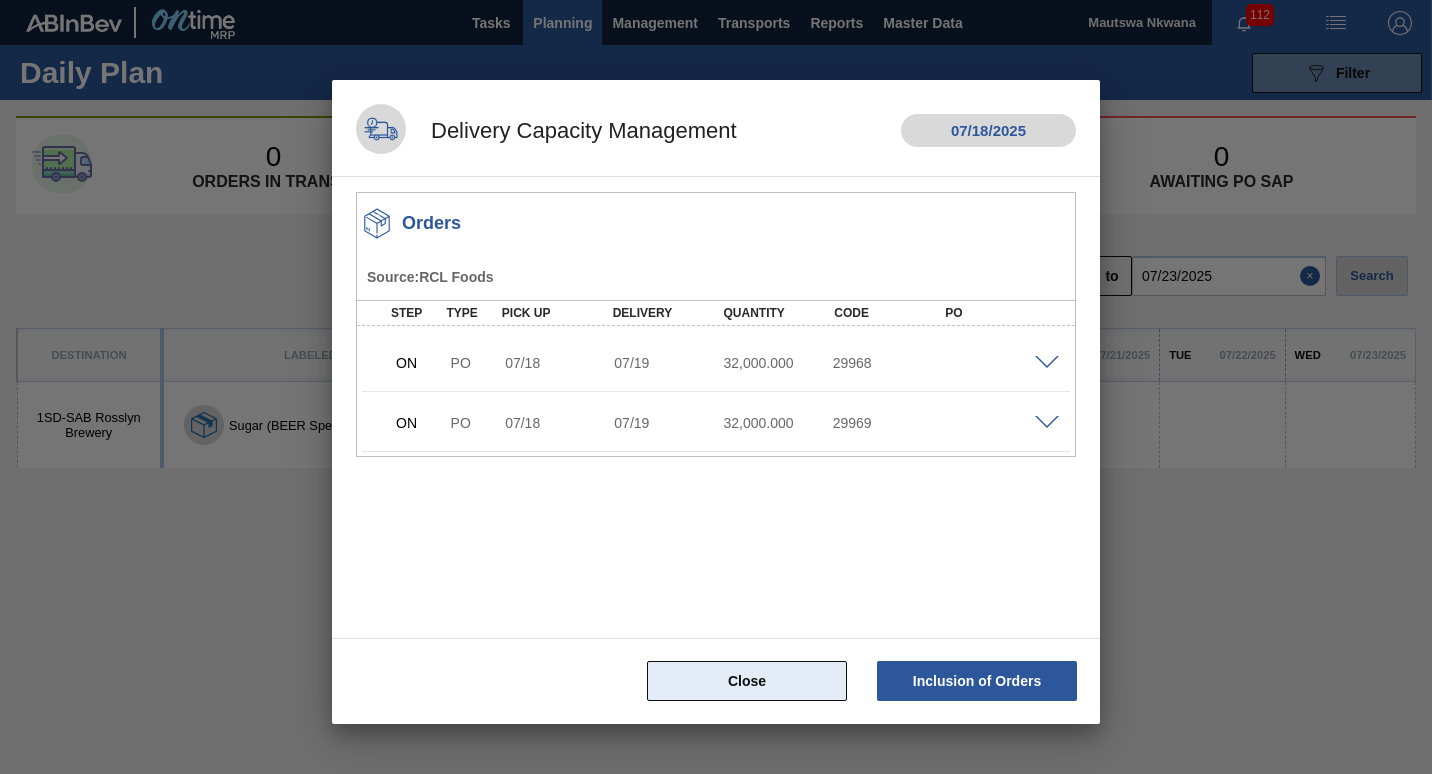 click on "Close" at bounding box center [747, 681] 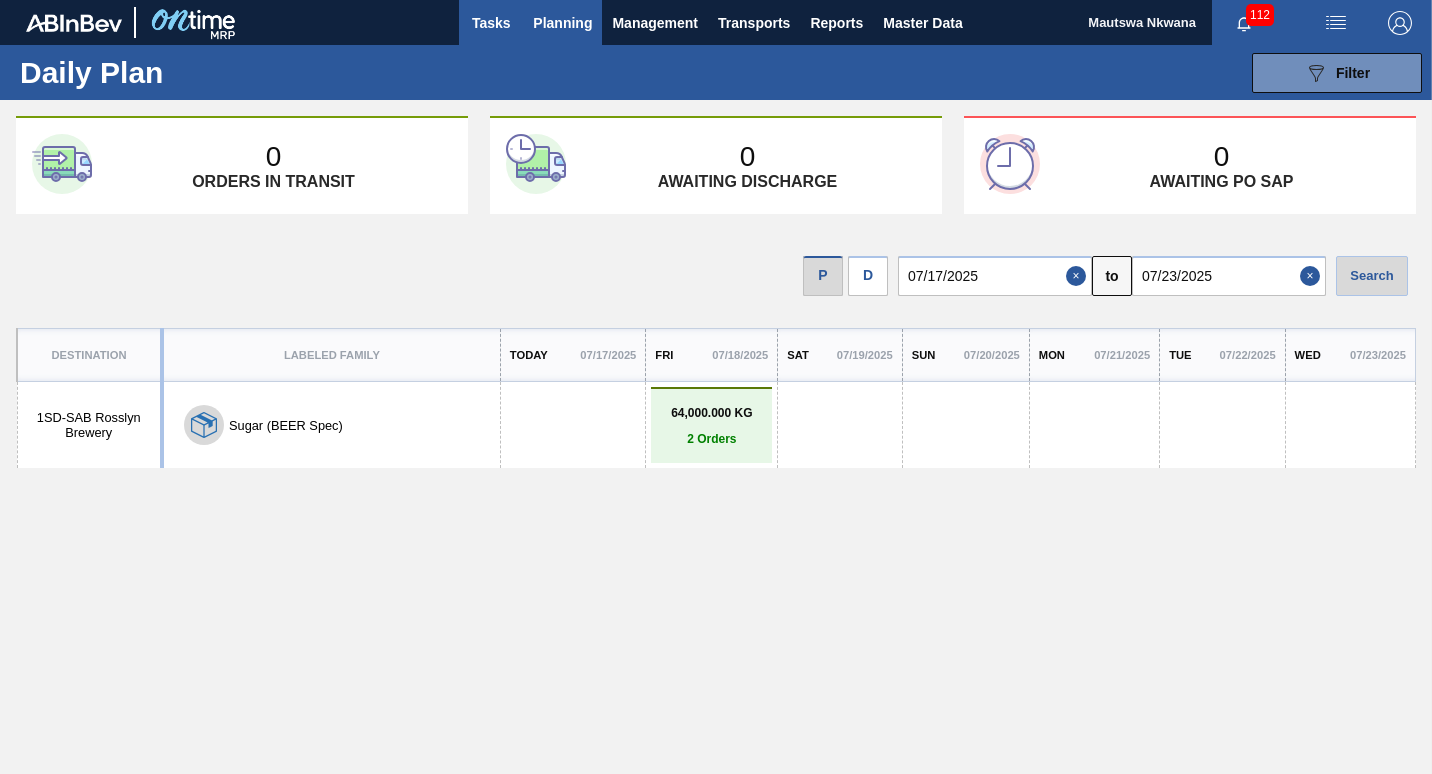 click on "Tasks" at bounding box center (491, 23) 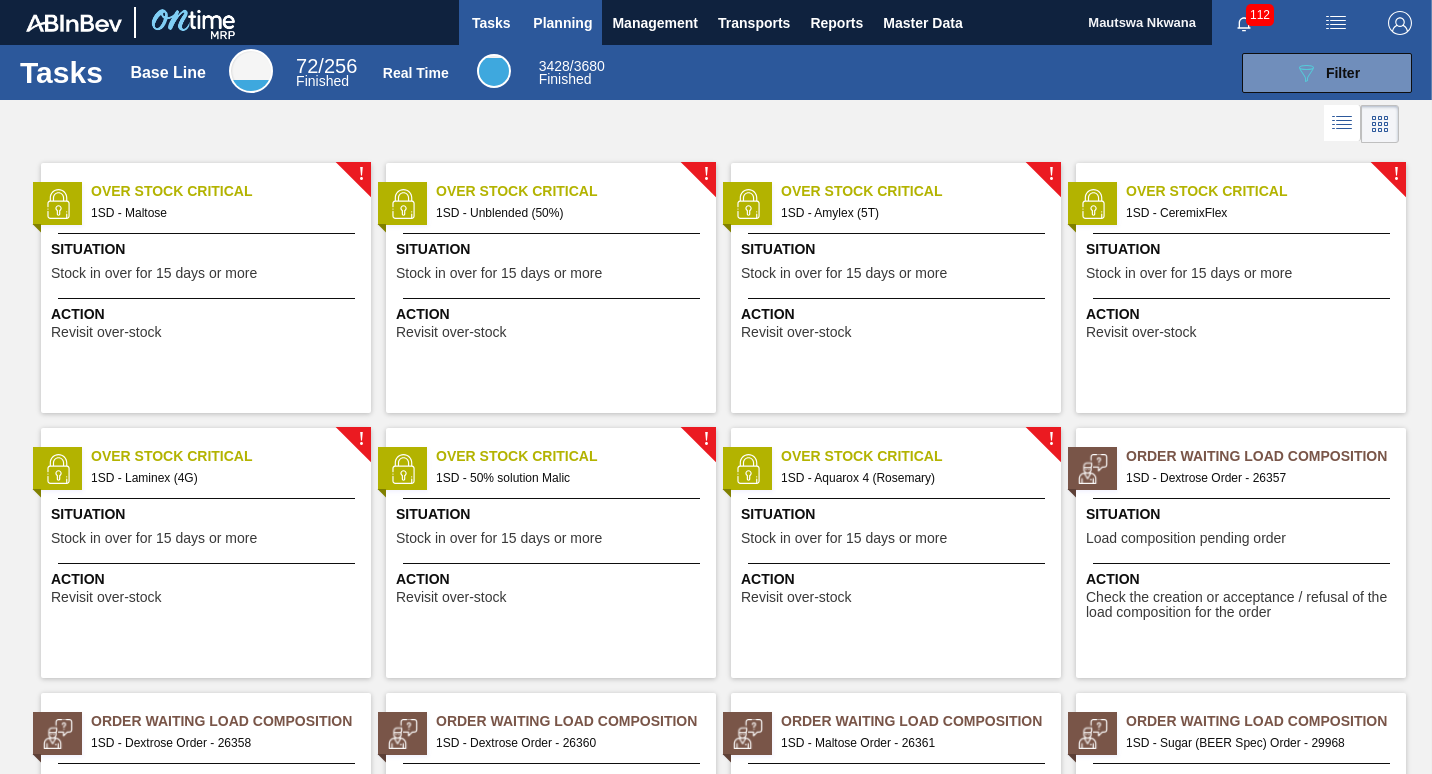 click on "Planning" at bounding box center (562, 23) 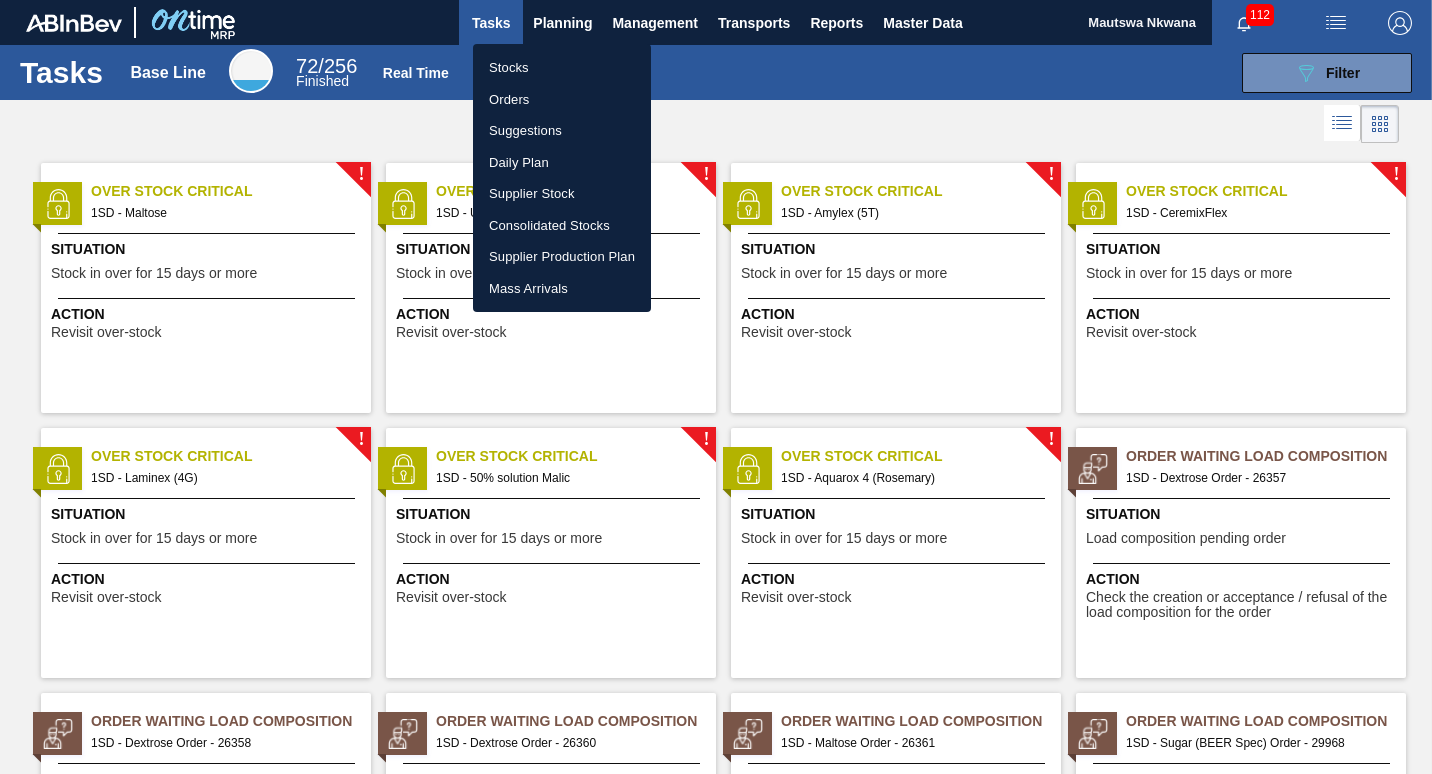 click on "Suggestions" at bounding box center (562, 131) 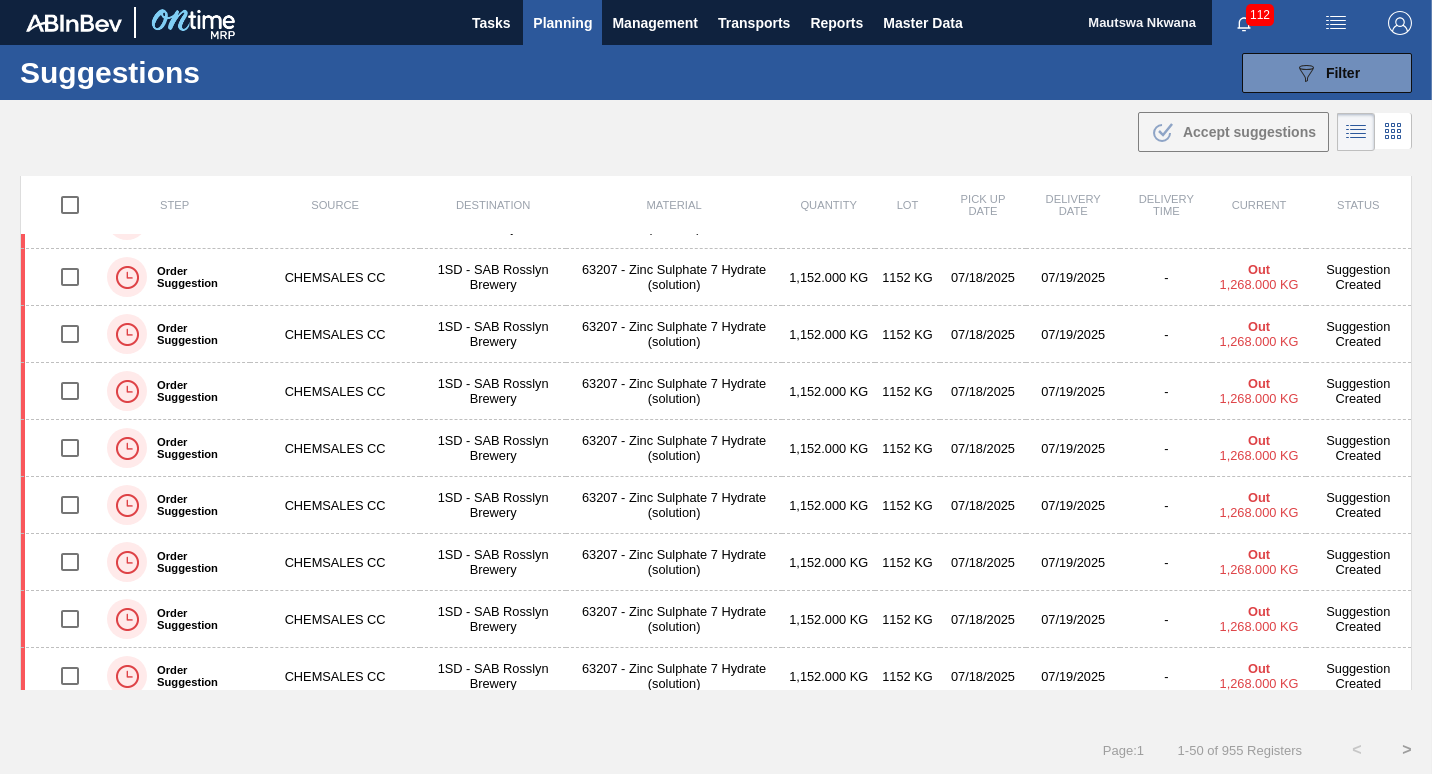 scroll, scrollTop: 2396, scrollLeft: 0, axis: vertical 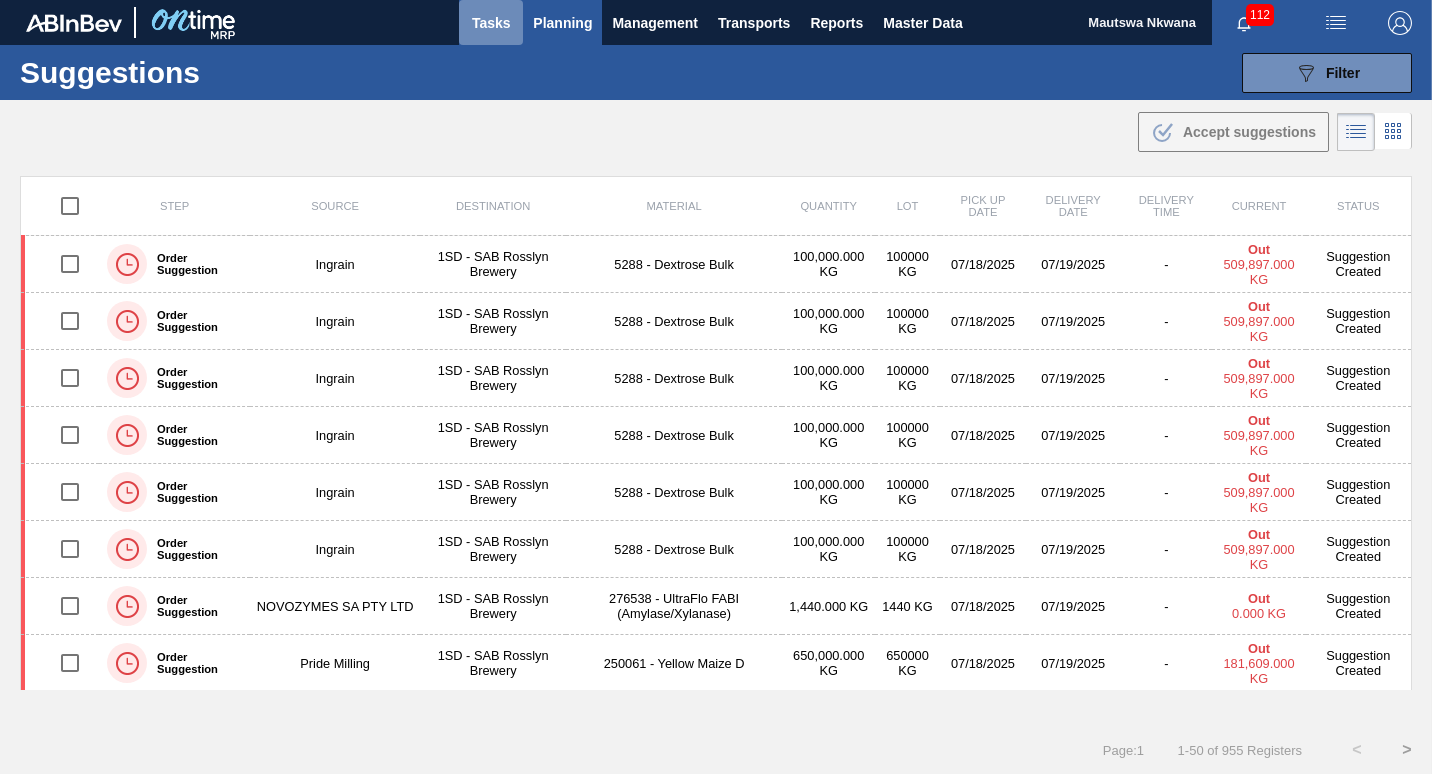 click on "Tasks" at bounding box center [491, 23] 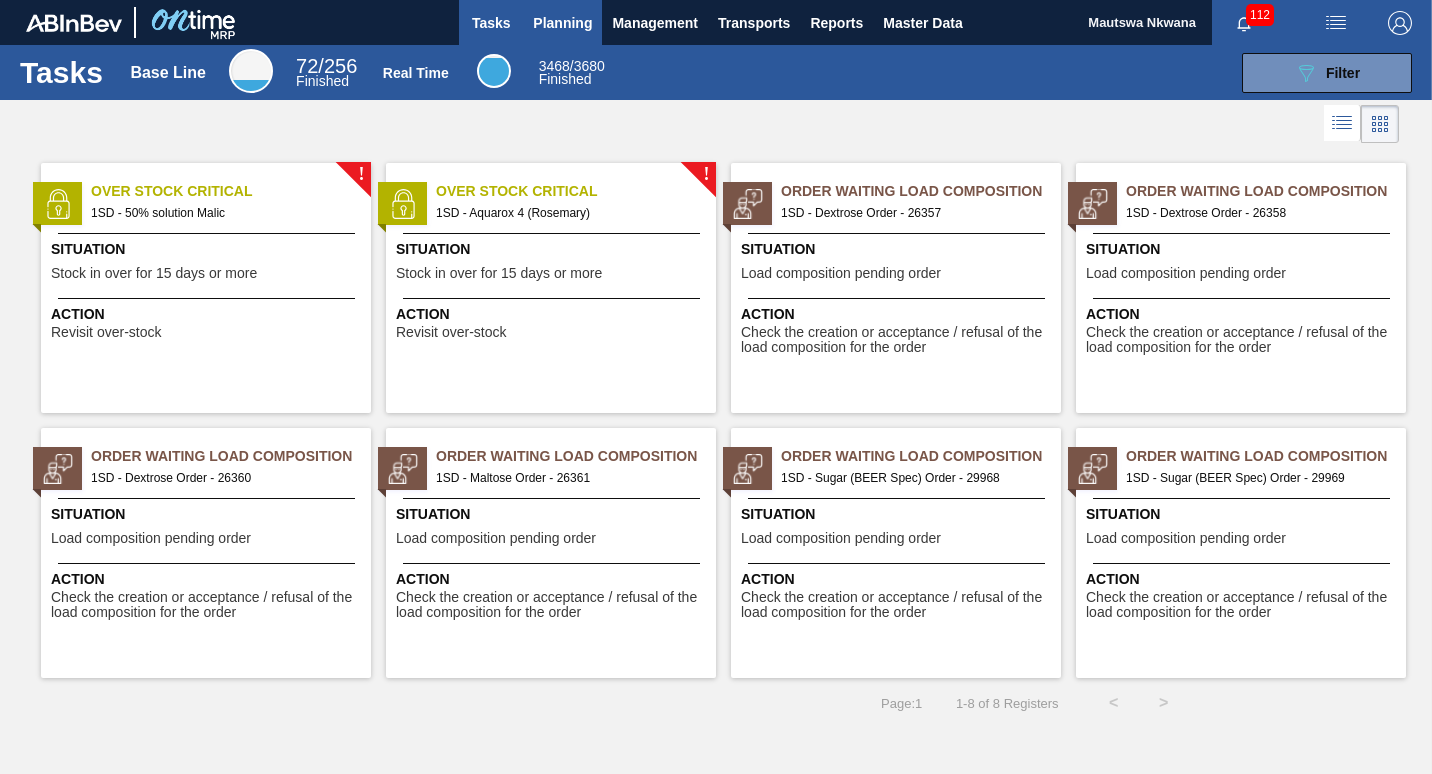 click on "Planning" at bounding box center [562, 23] 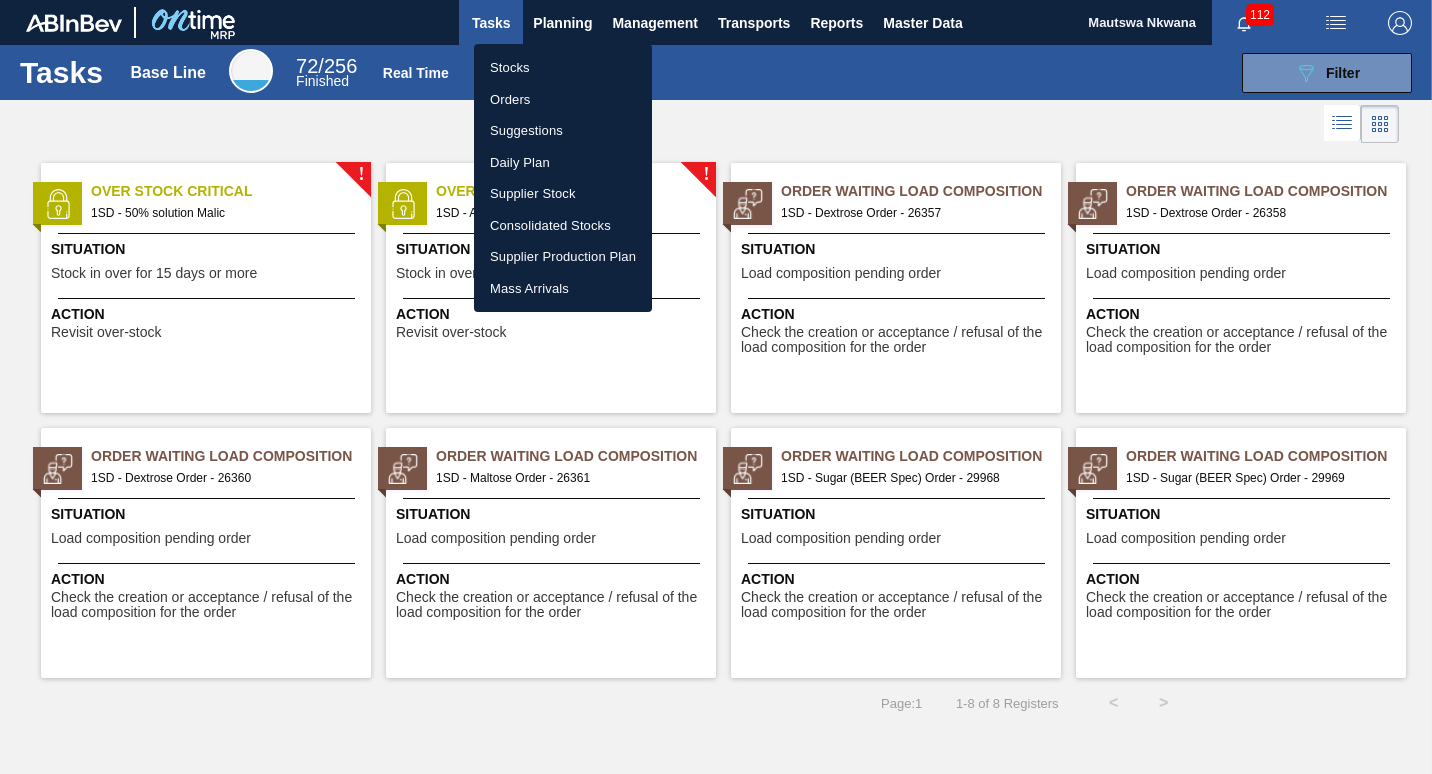 click on "Daily Plan" at bounding box center (563, 163) 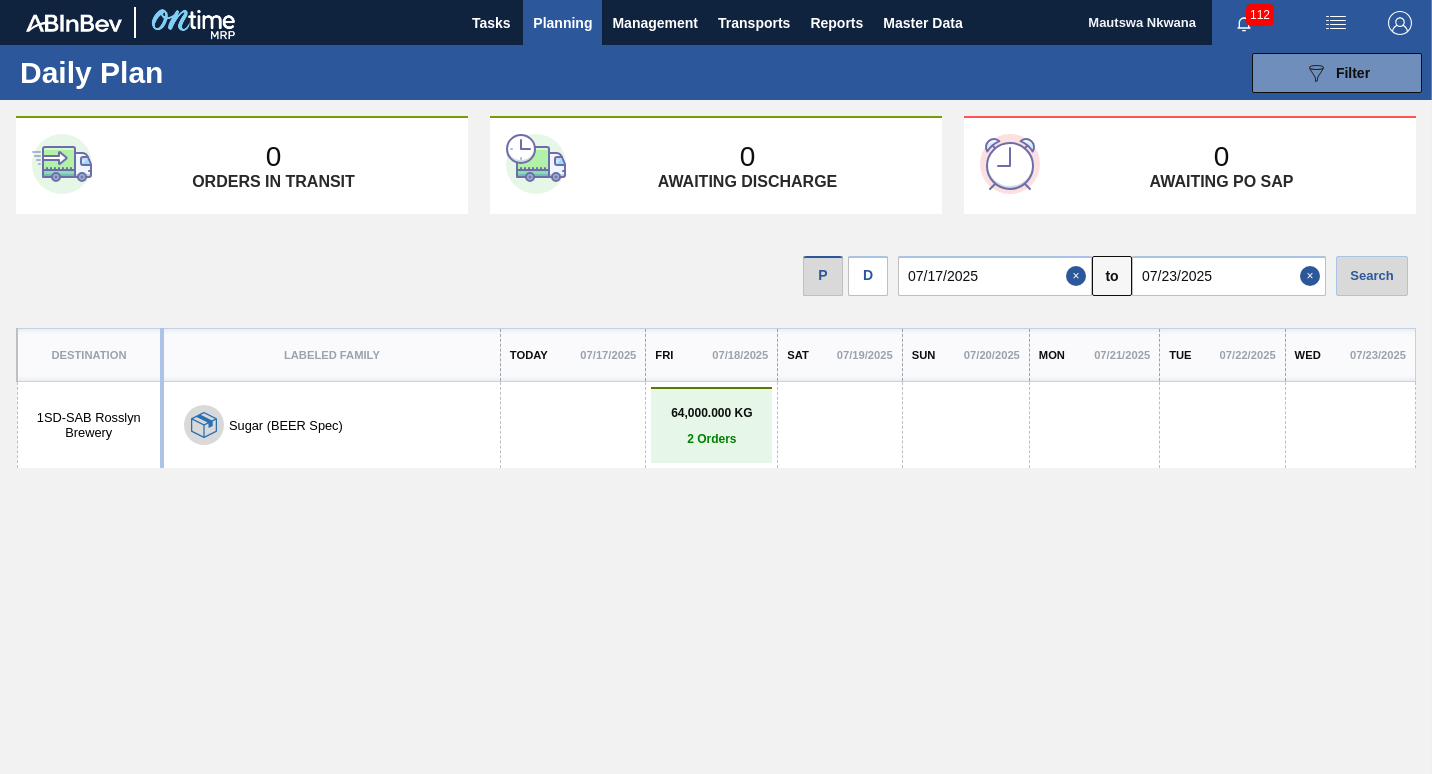 click on "64,000.000   KG" at bounding box center [711, 413] 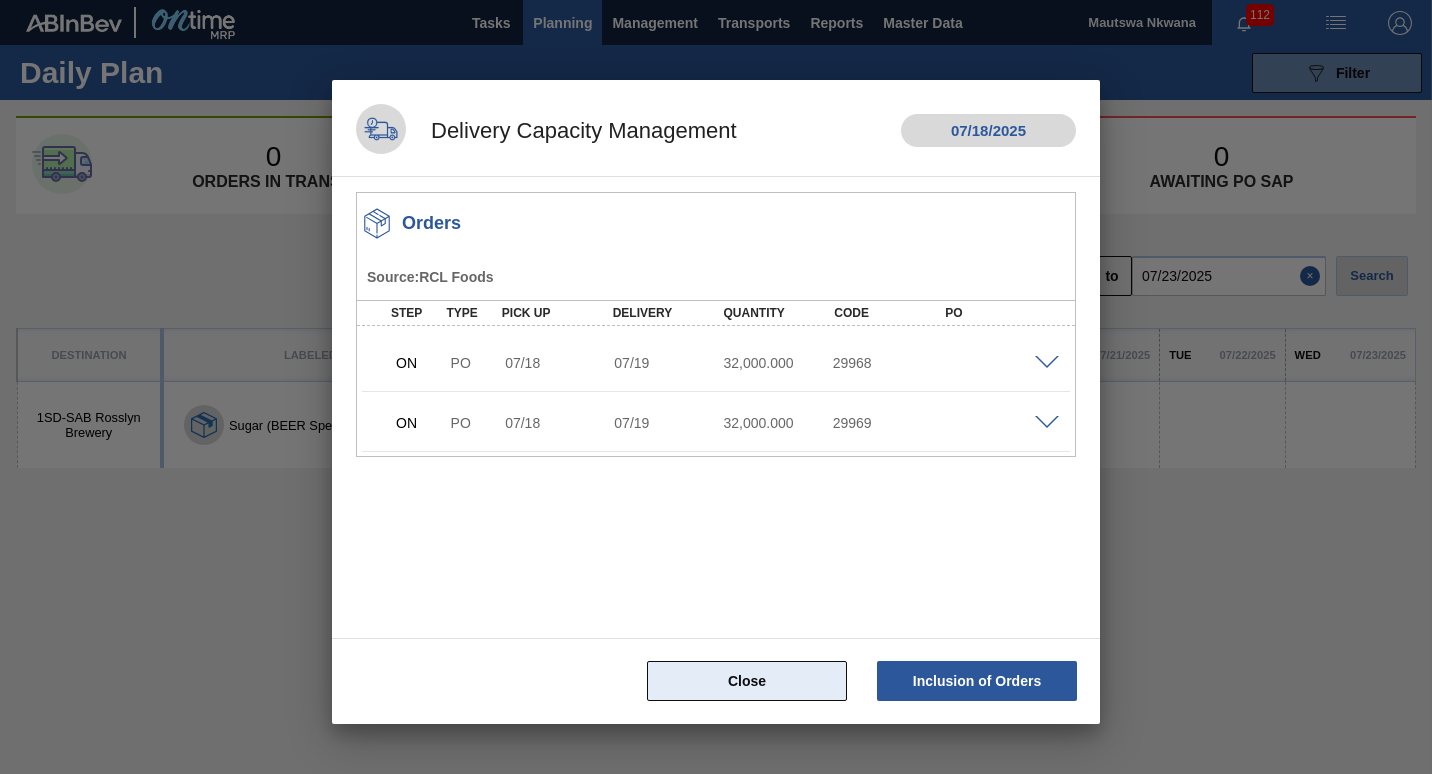 click on "Close" at bounding box center [747, 681] 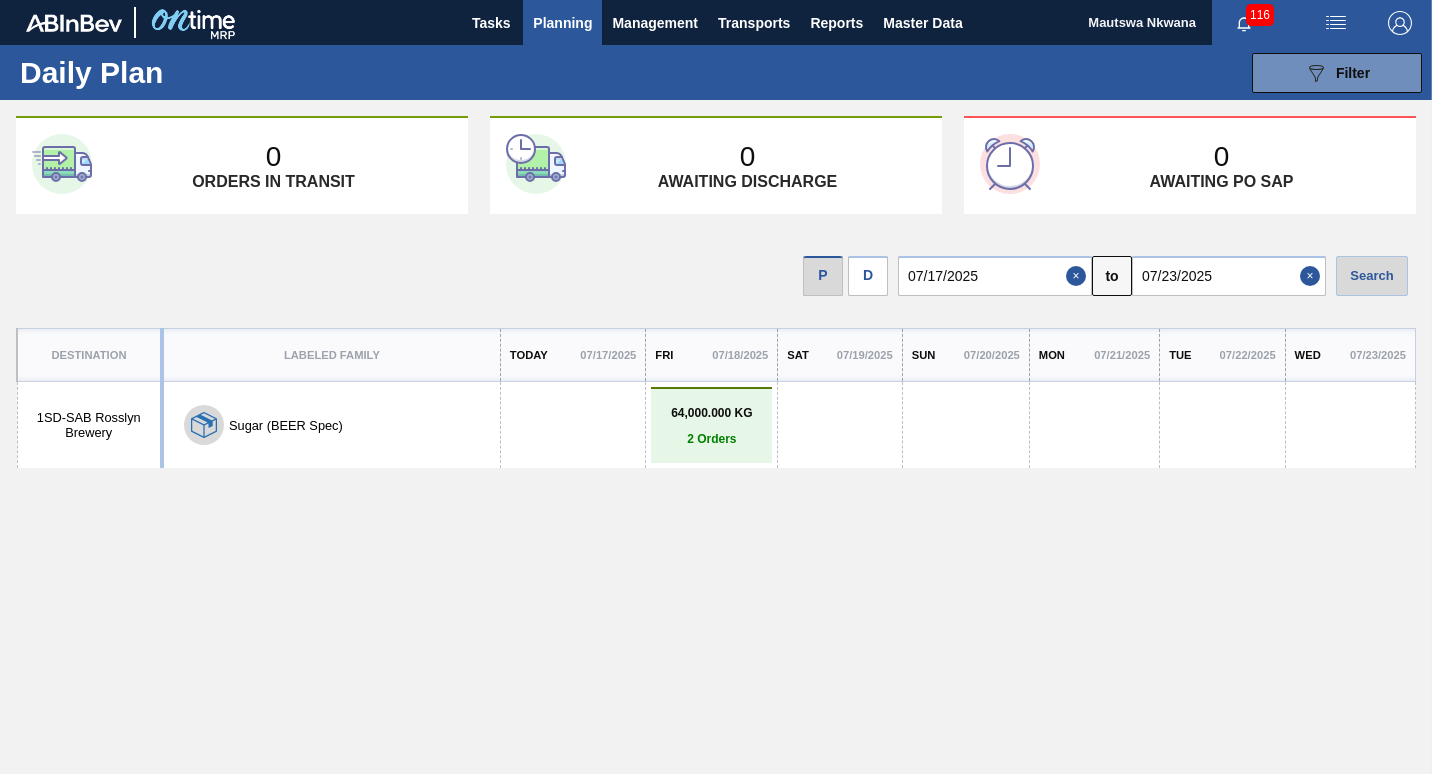 click on "Planning" at bounding box center (562, 23) 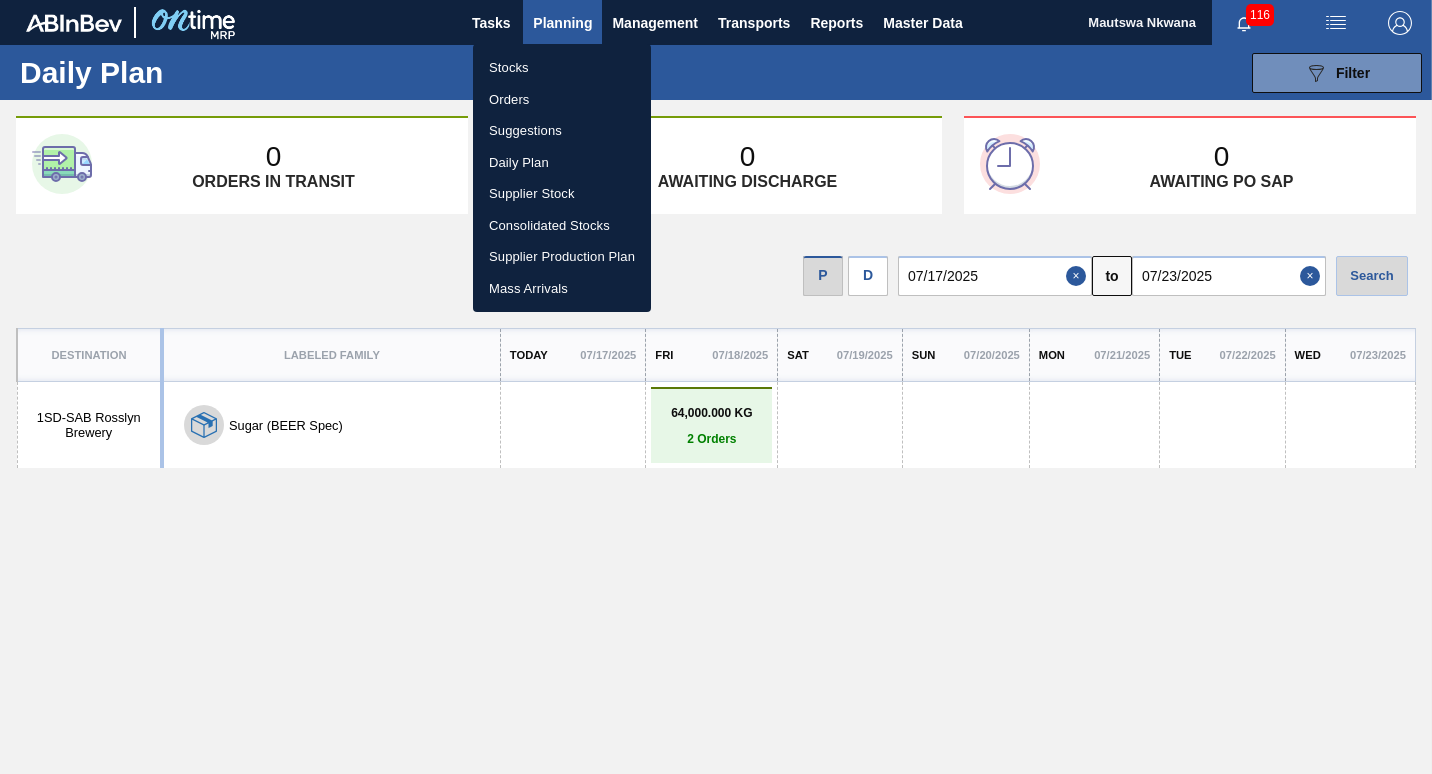 click on "Suggestions" at bounding box center [562, 131] 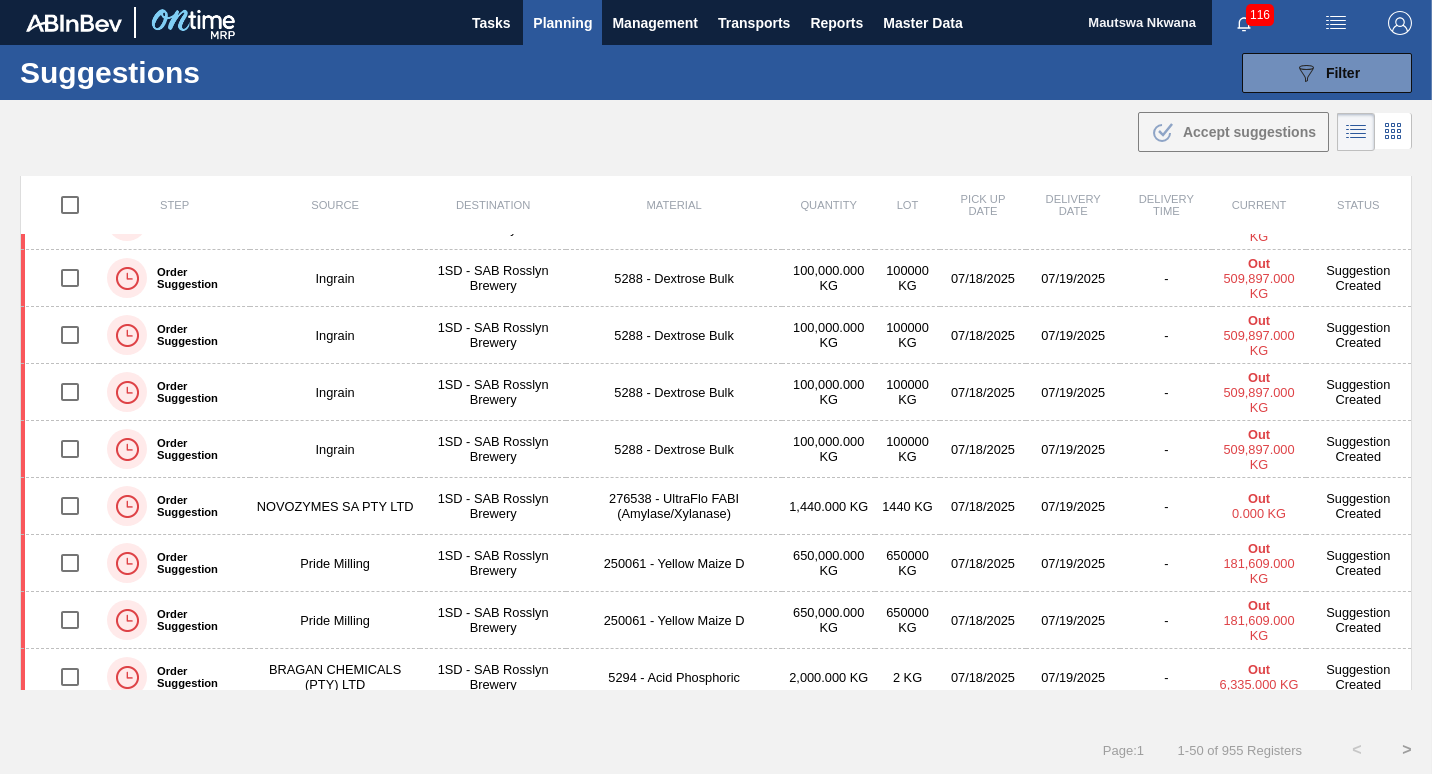scroll, scrollTop: 0, scrollLeft: 0, axis: both 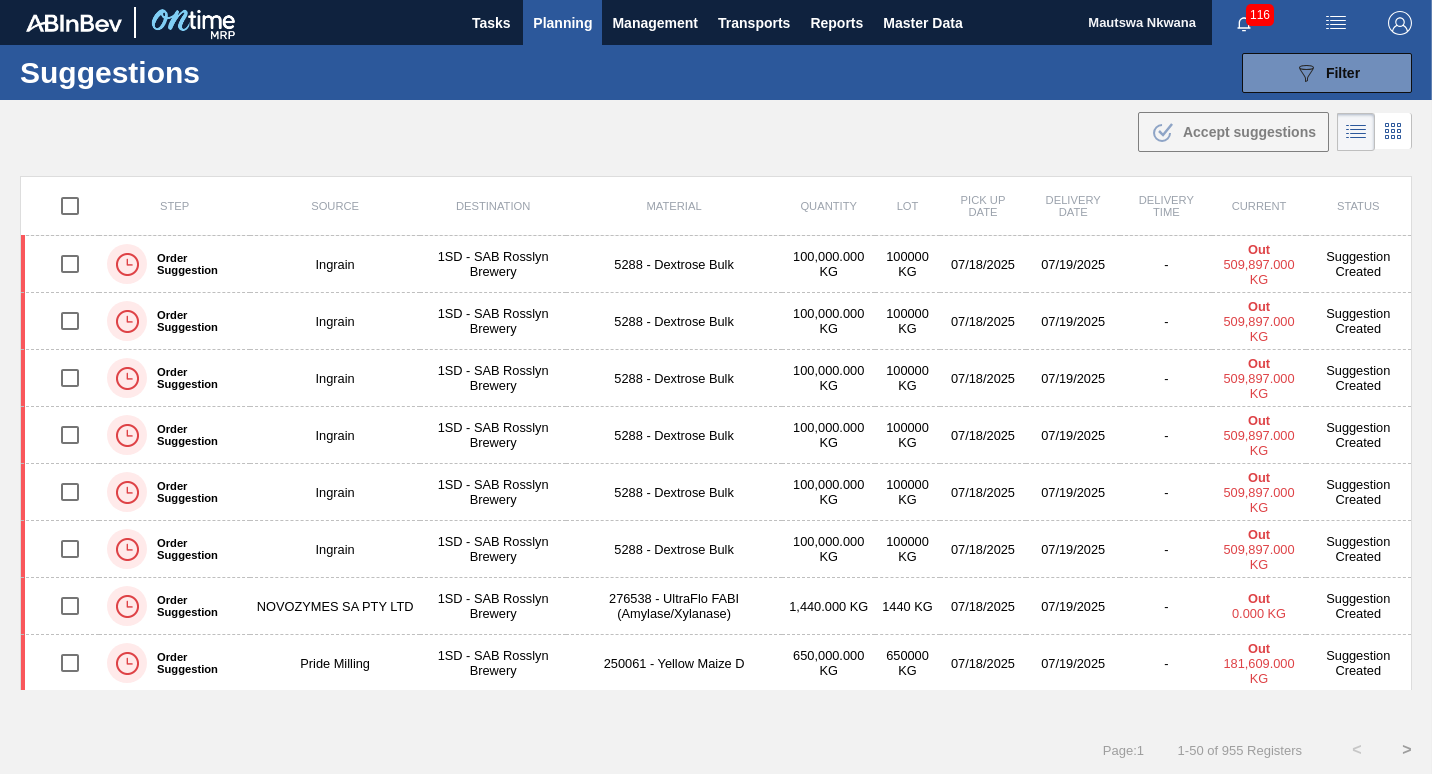 click on "Page :  1   1  -  50   of   955   Registers < >" at bounding box center (716, 750) 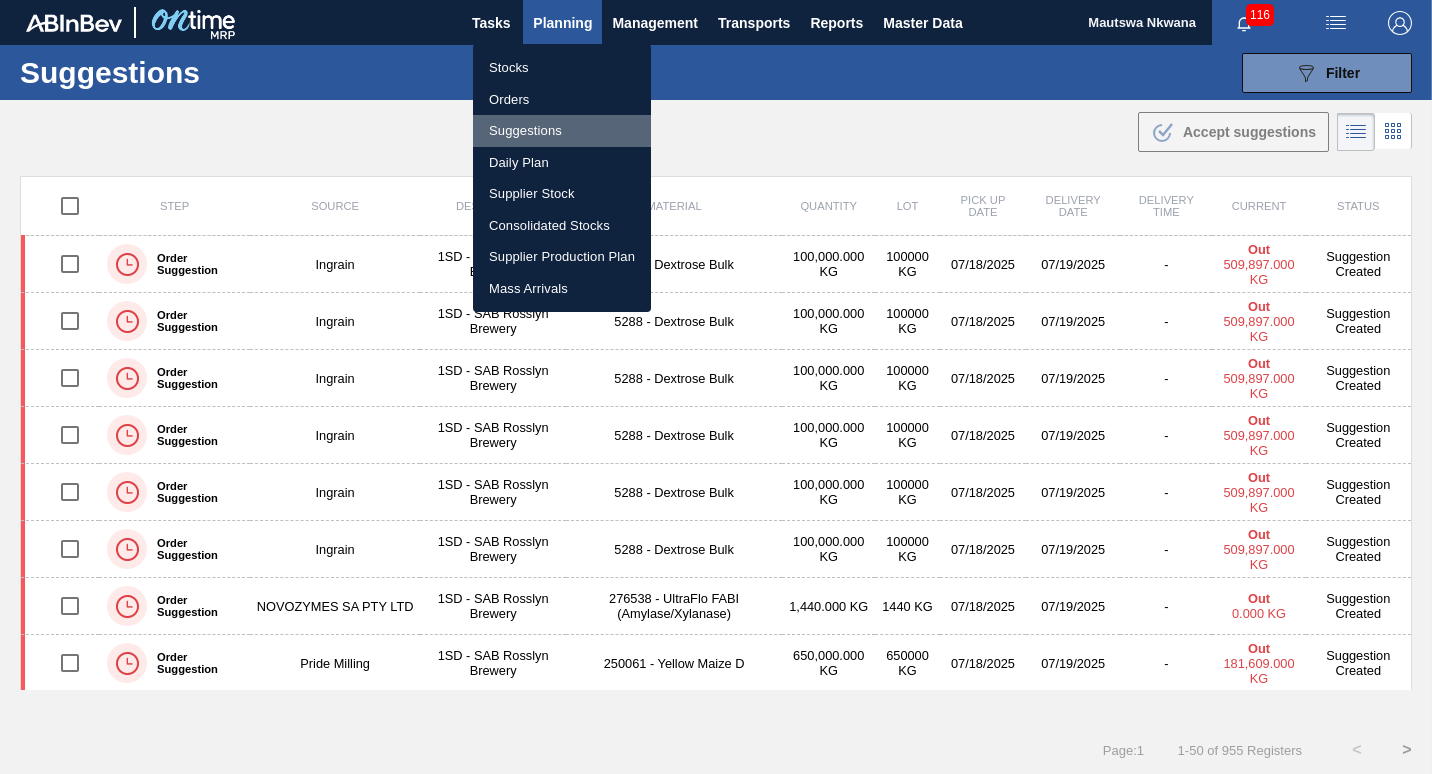 click on "Suggestions" at bounding box center [562, 131] 